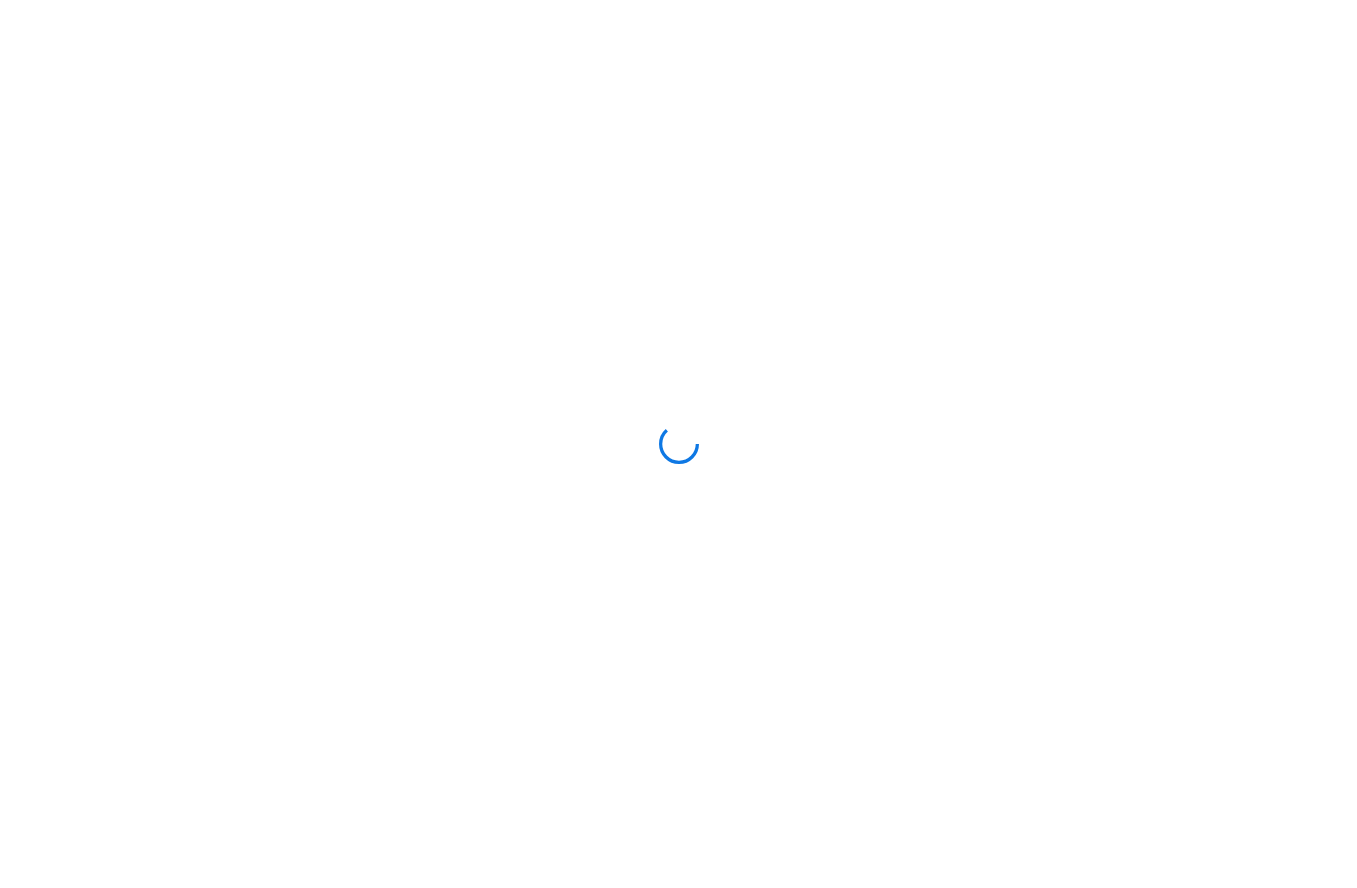 scroll, scrollTop: 0, scrollLeft: 0, axis: both 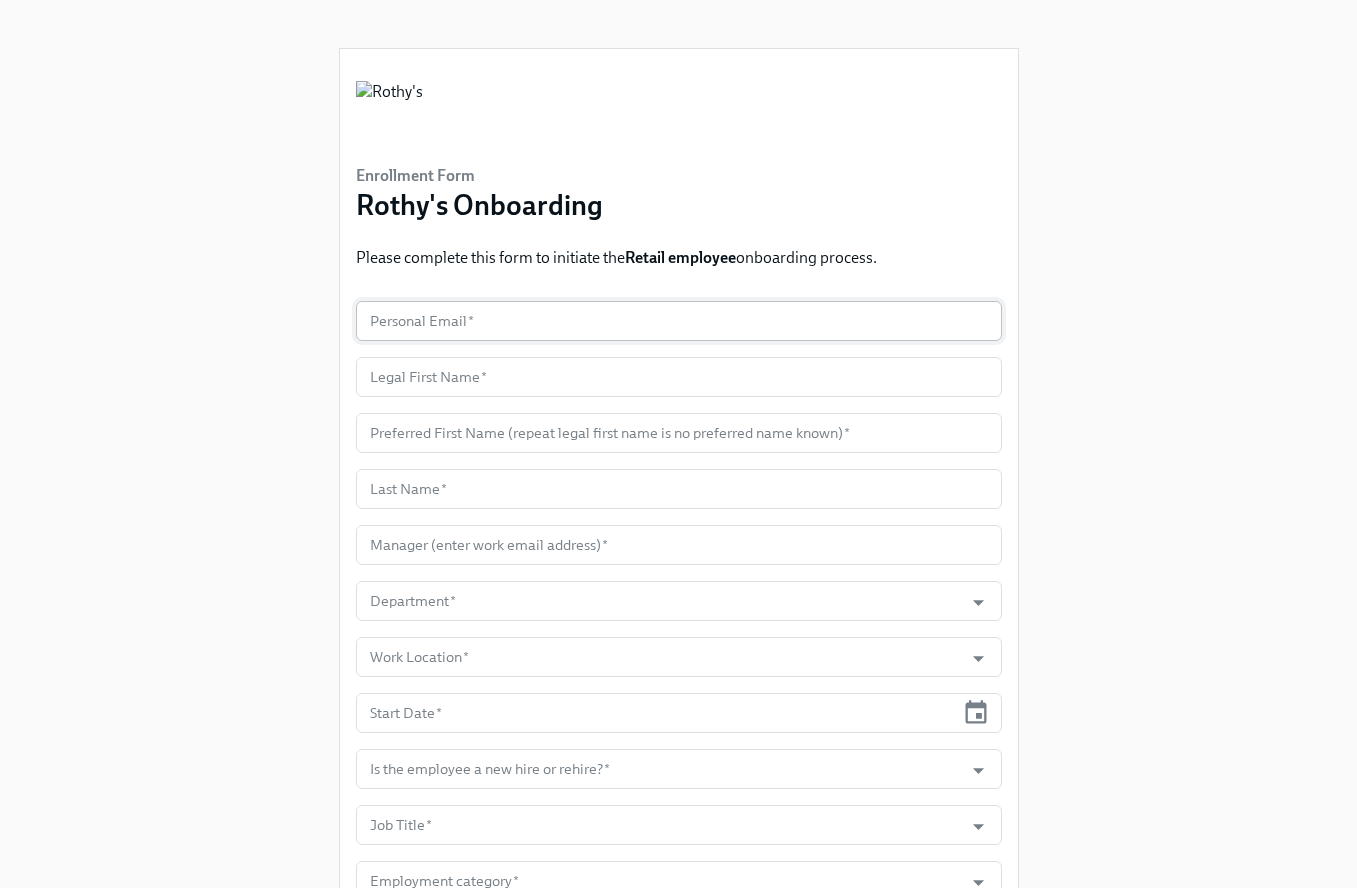 click at bounding box center [679, 321] 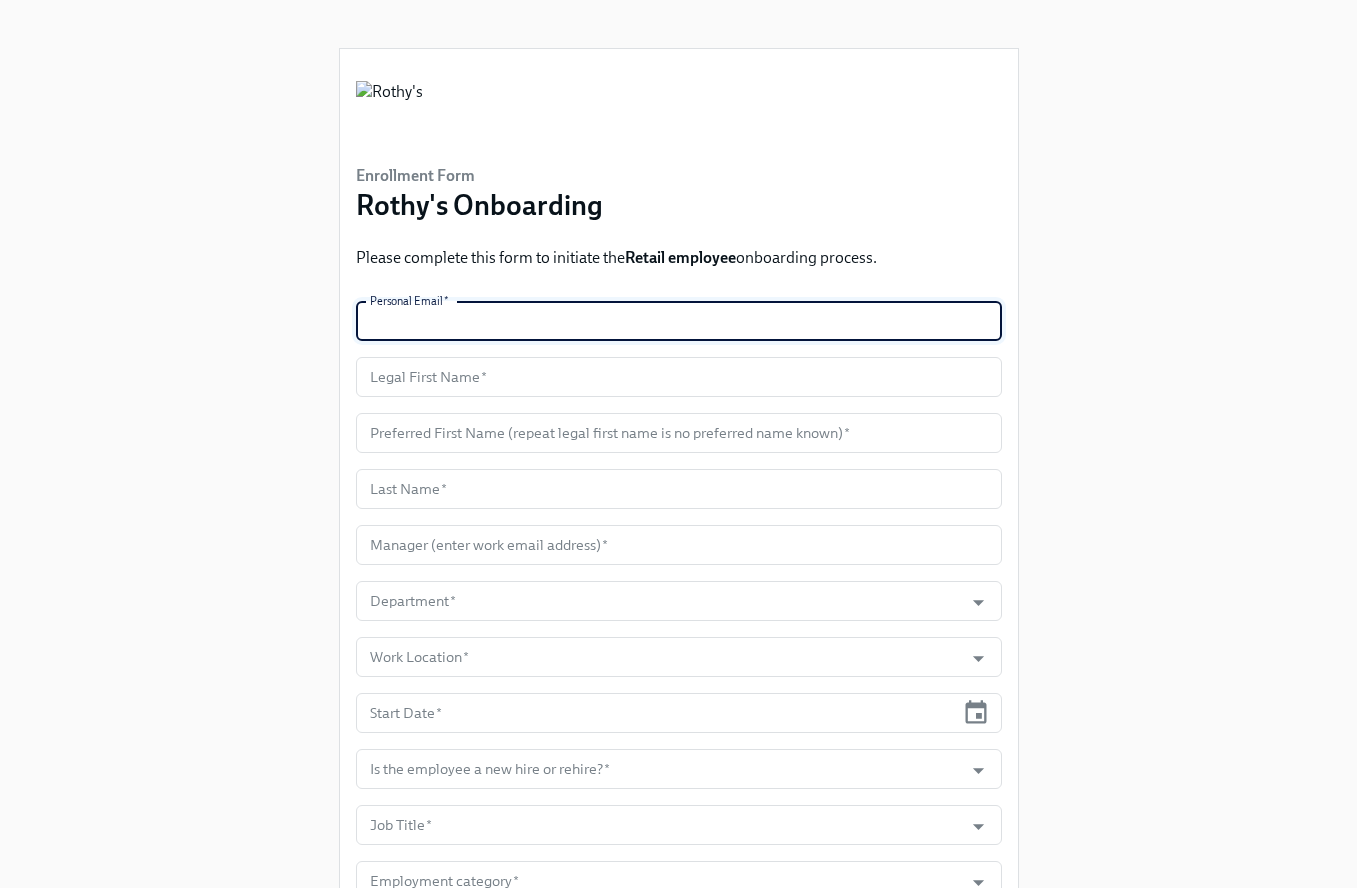 paste on "phoebebarrios18@gmail.com" 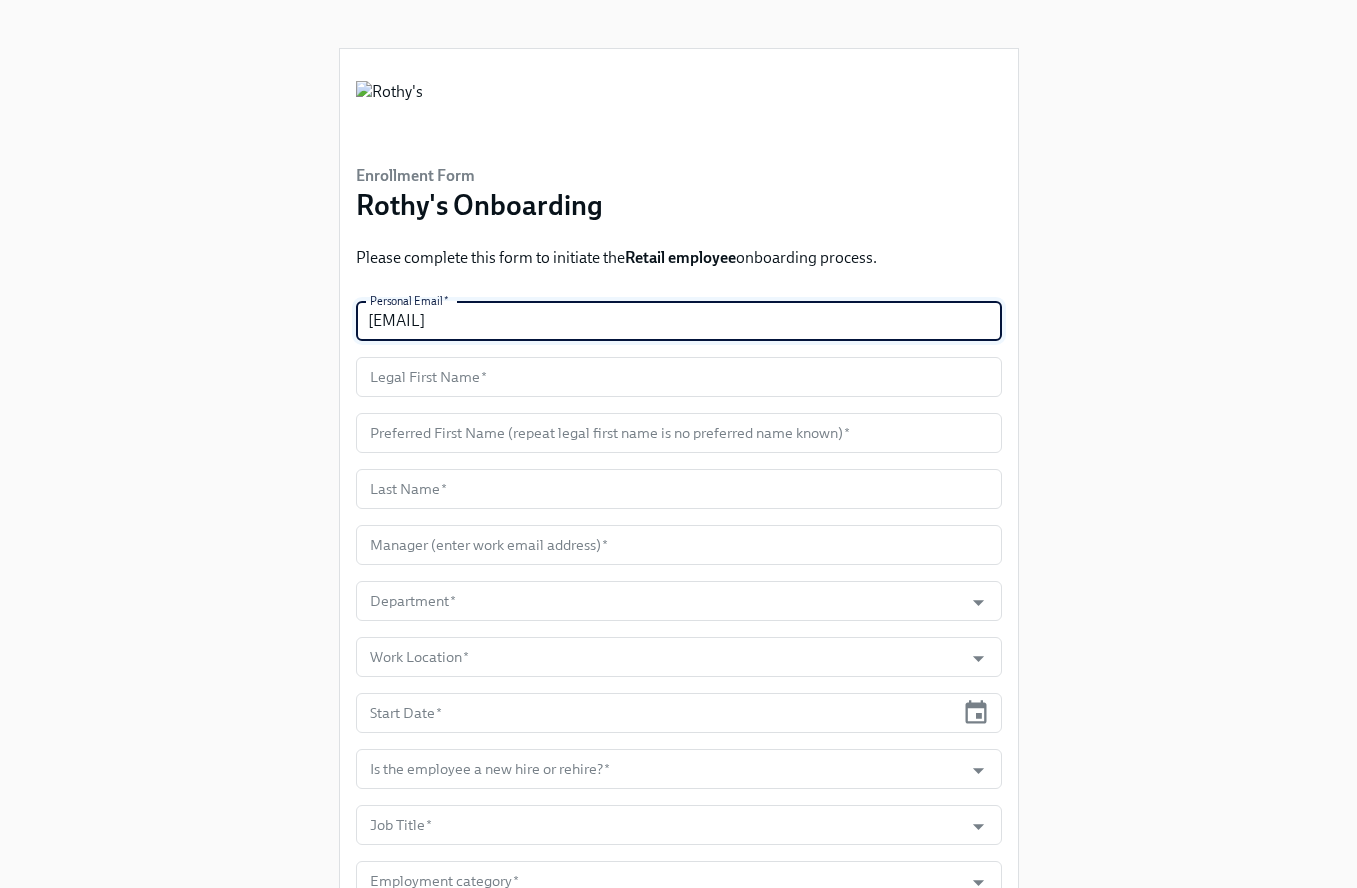 type on "phoebebarrios18@gmail.com" 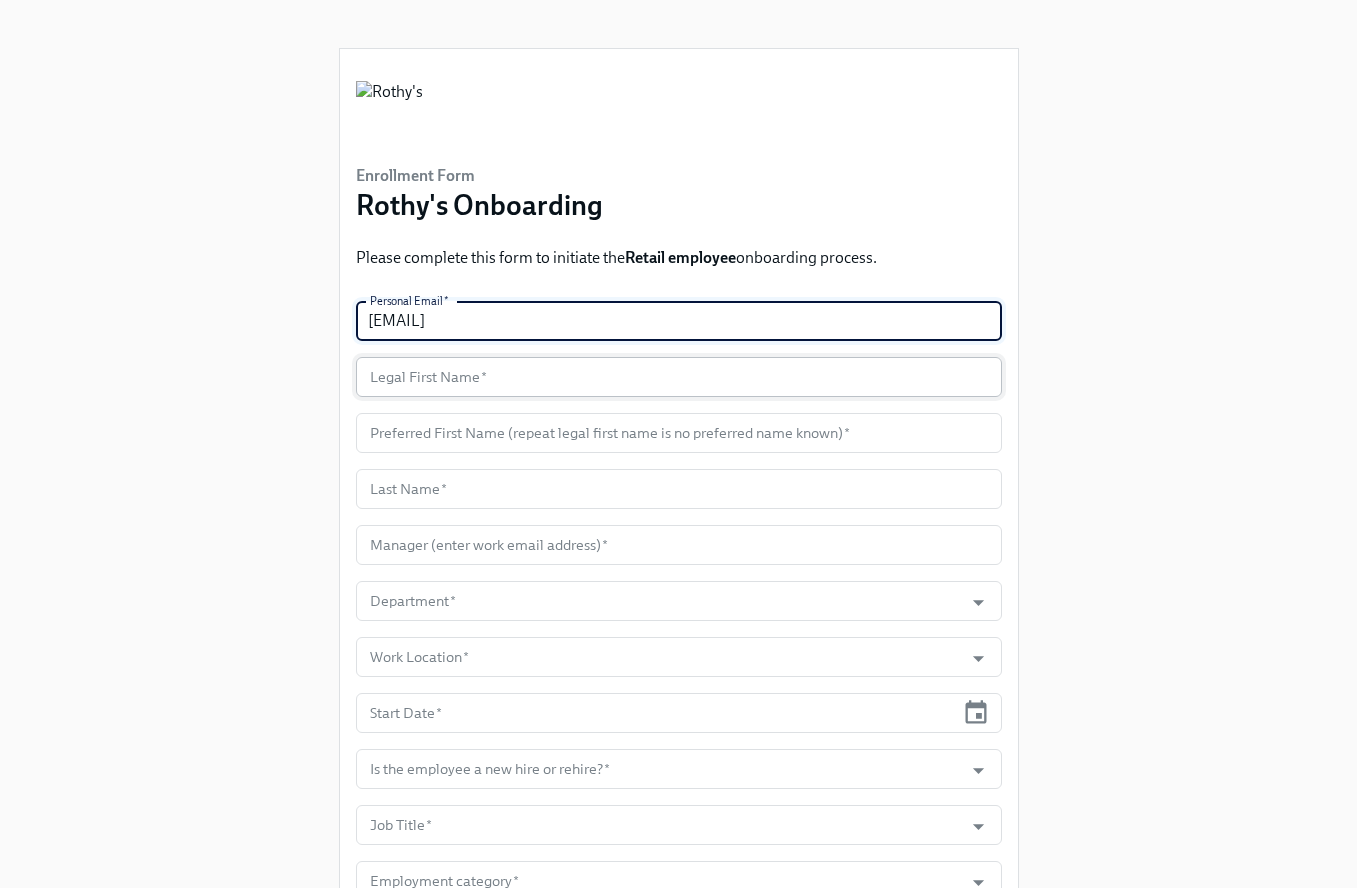 click at bounding box center (679, 377) 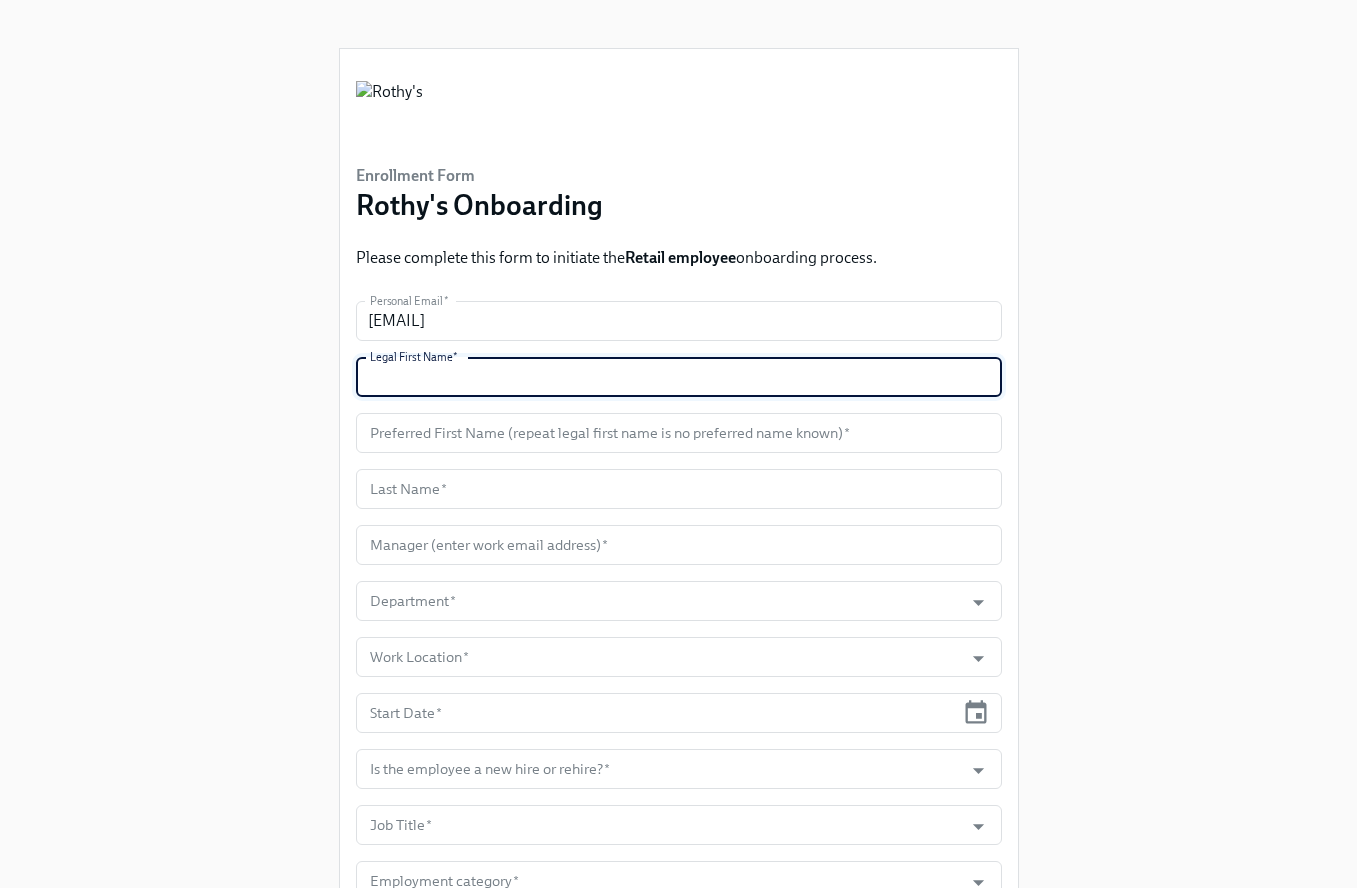 paste on "Phoebe" 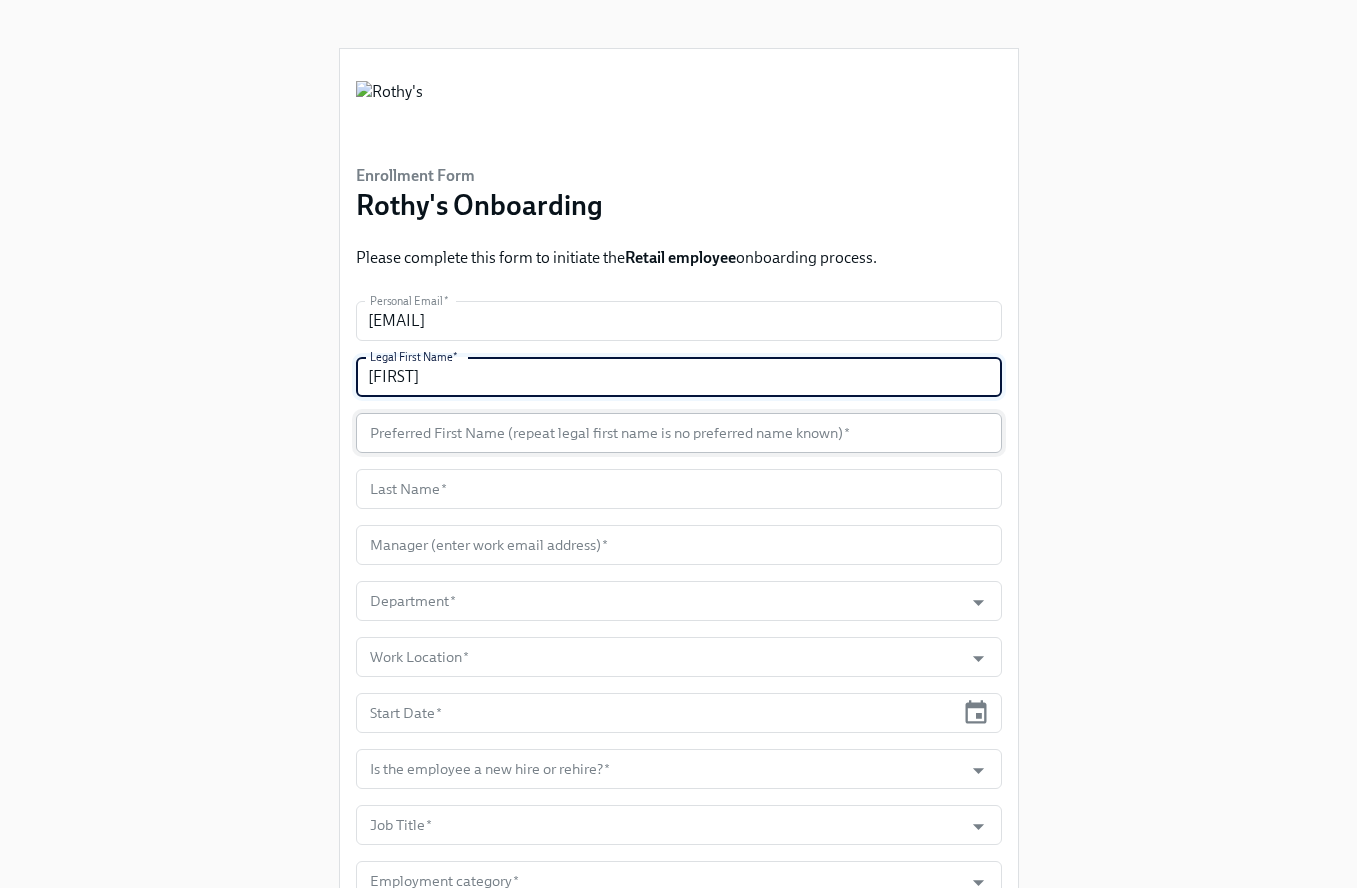 type on "Phoebe" 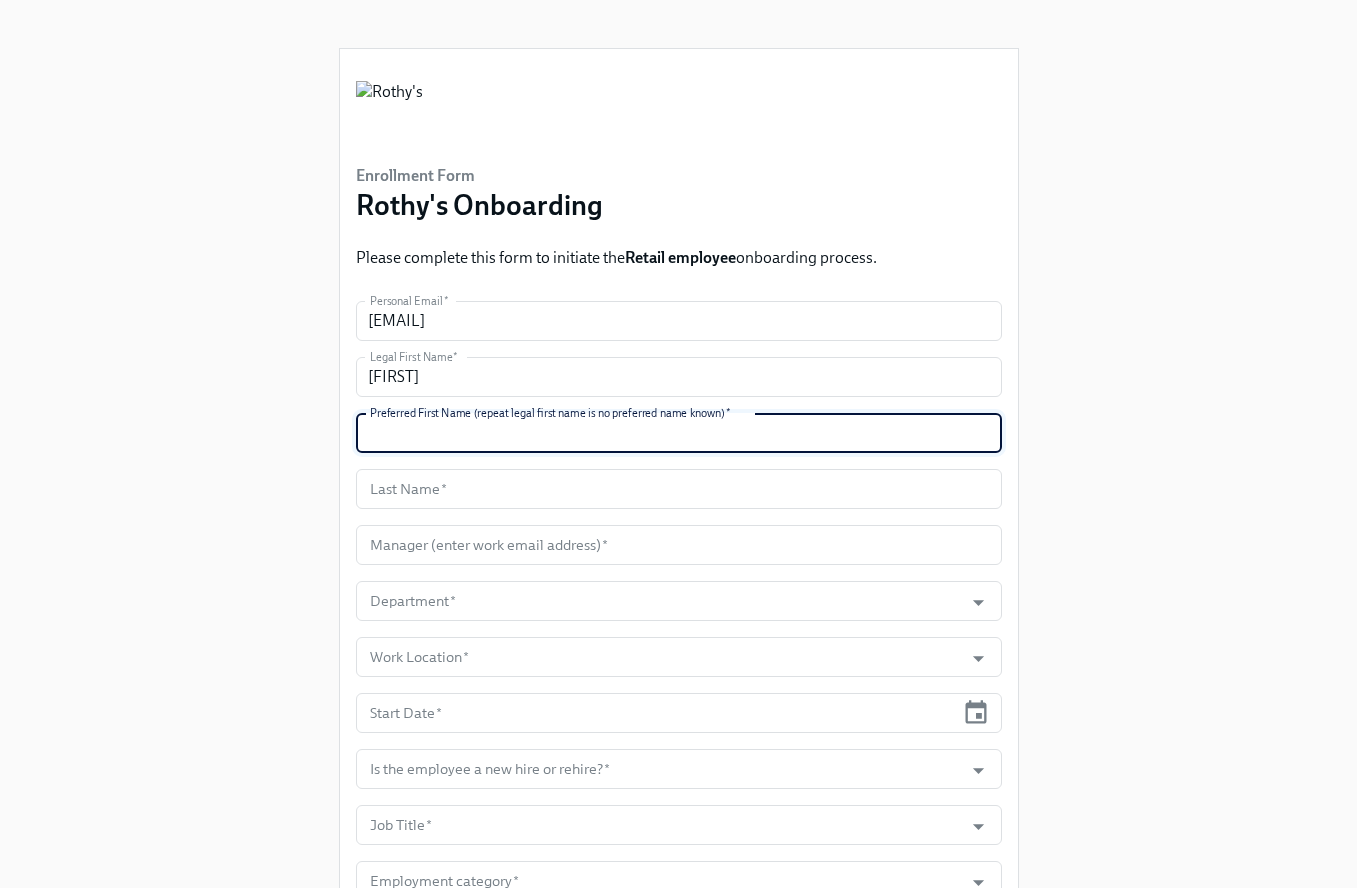 click at bounding box center (679, 433) 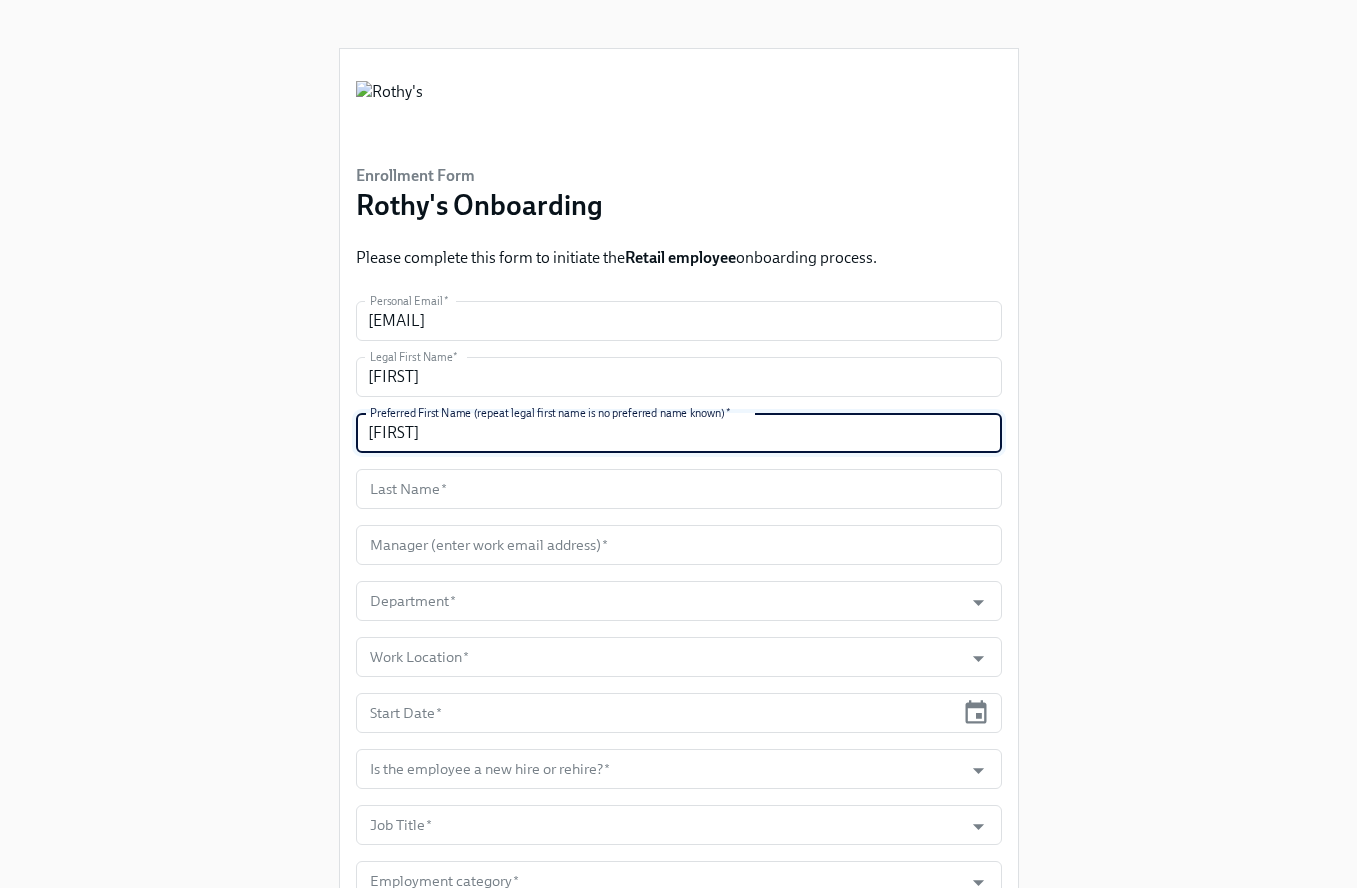 type on "Phoebe" 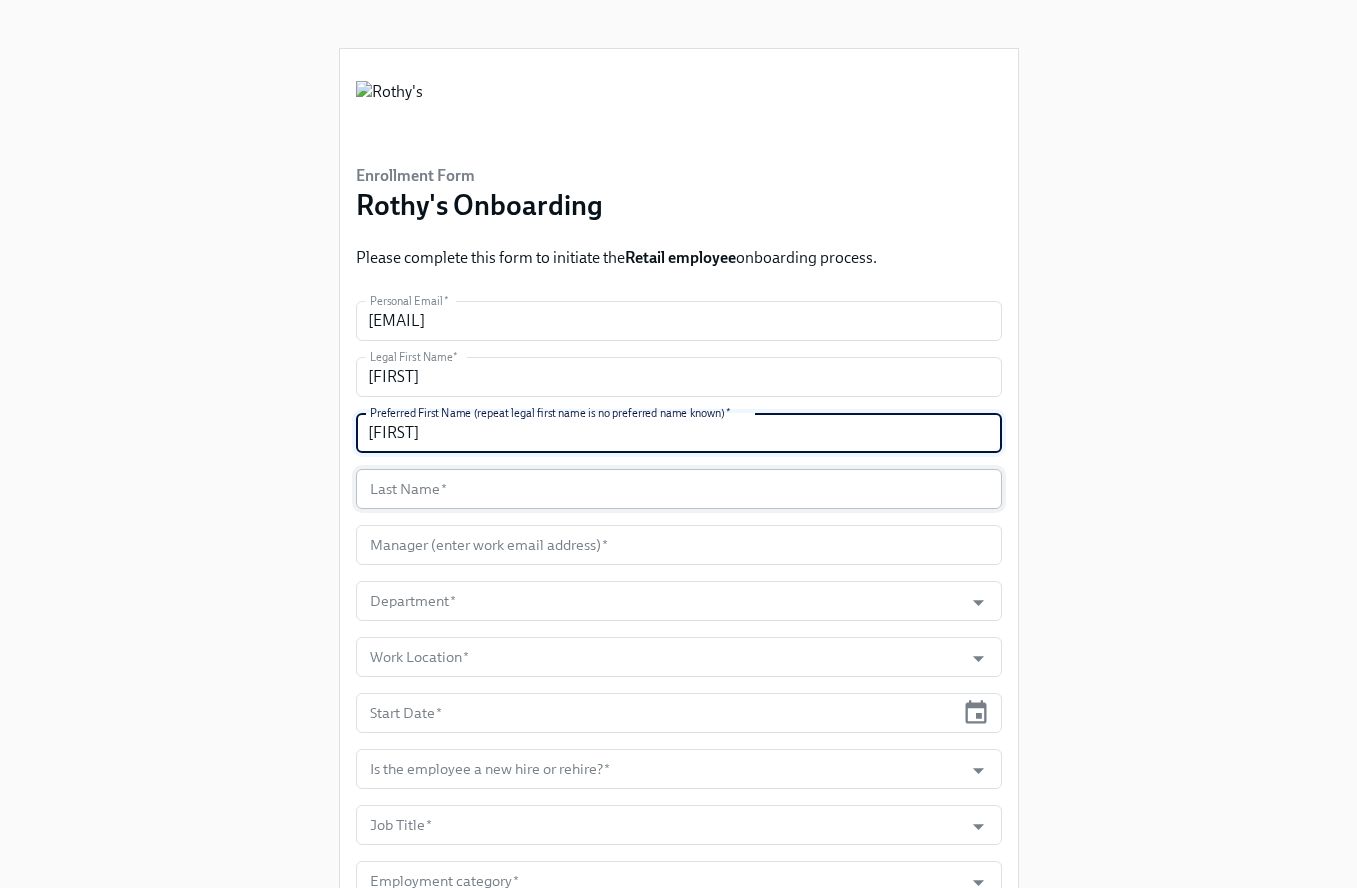click at bounding box center [679, 489] 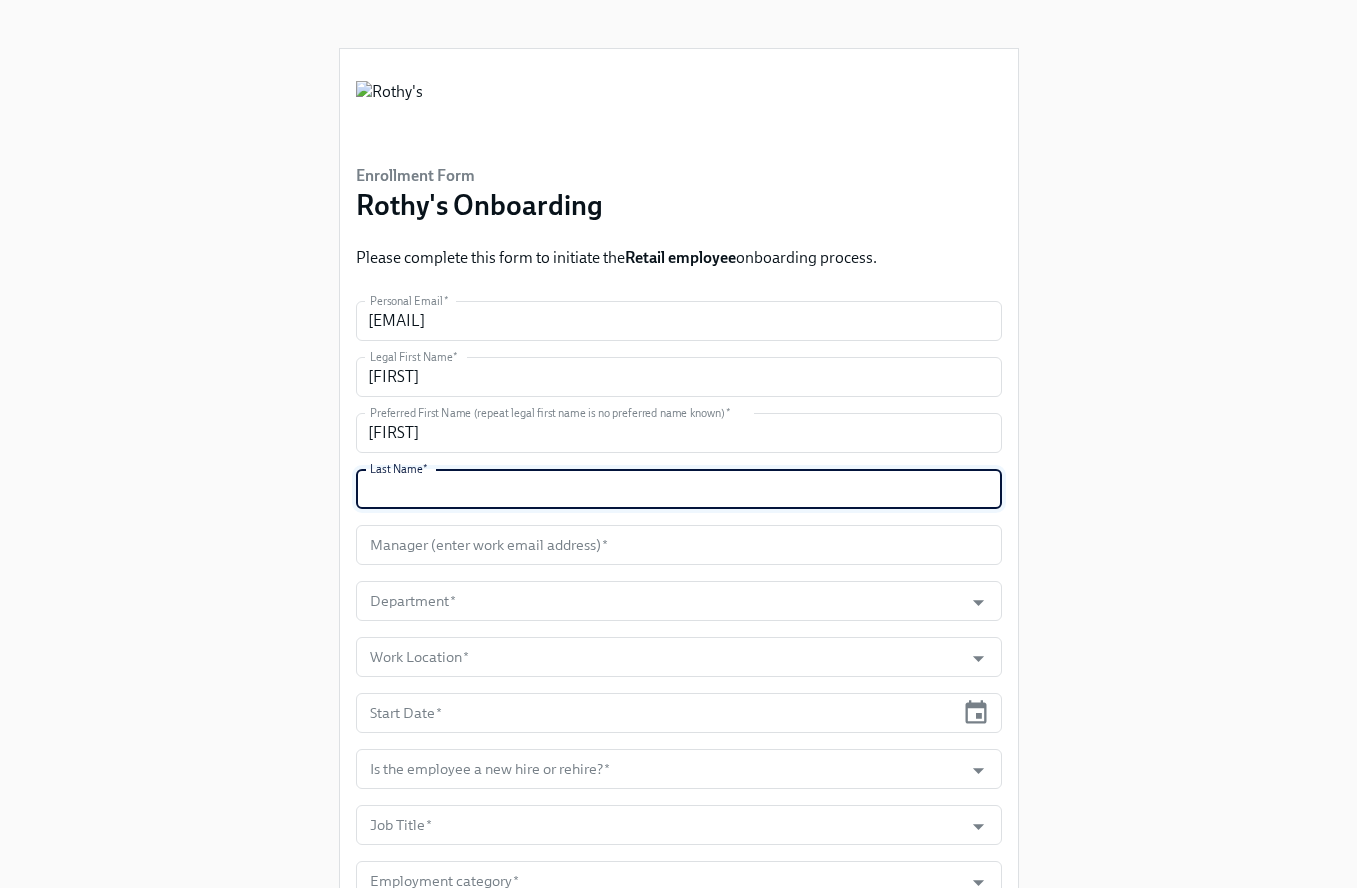 paste on "Barrios" 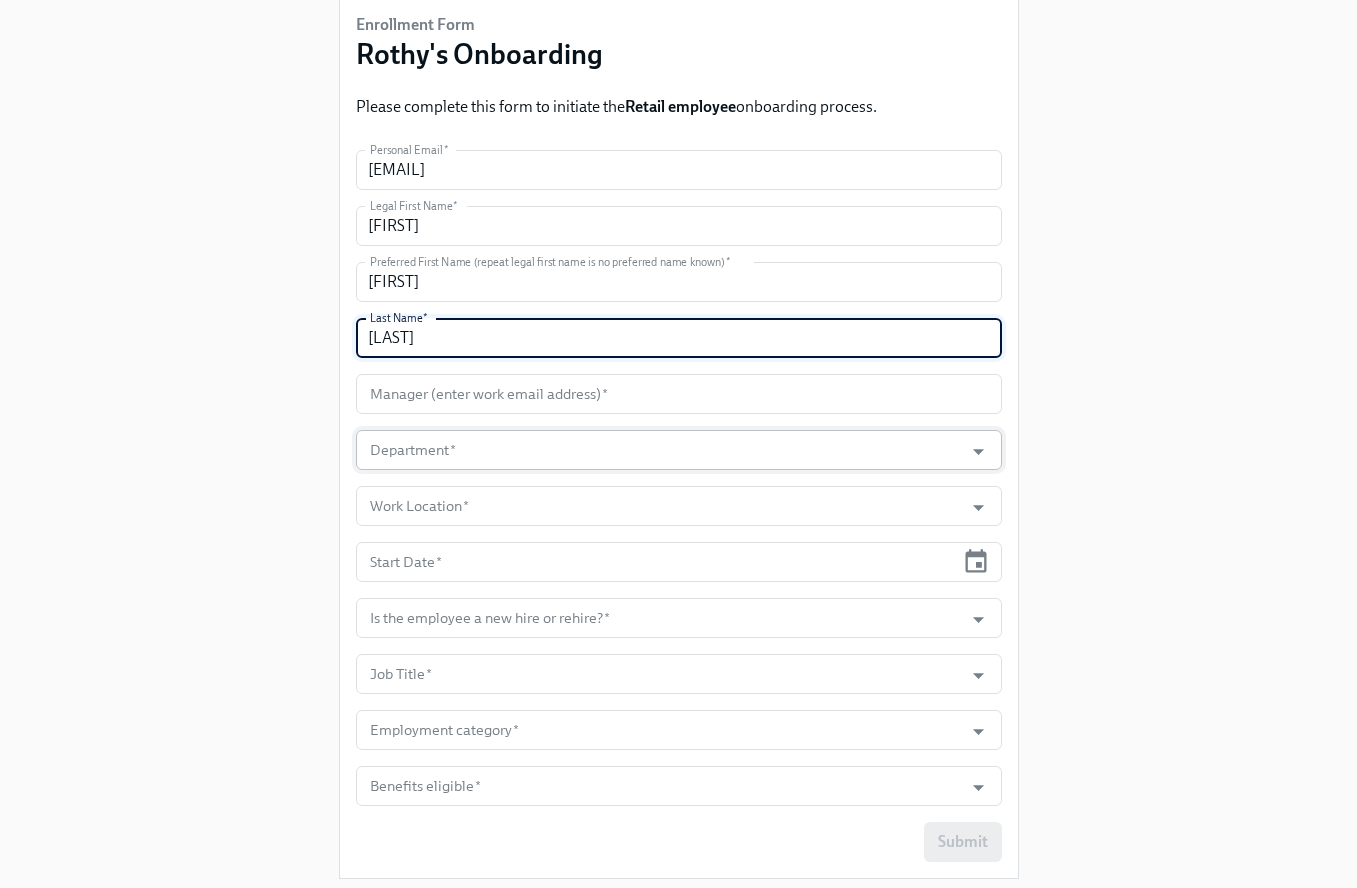 scroll, scrollTop: 152, scrollLeft: 0, axis: vertical 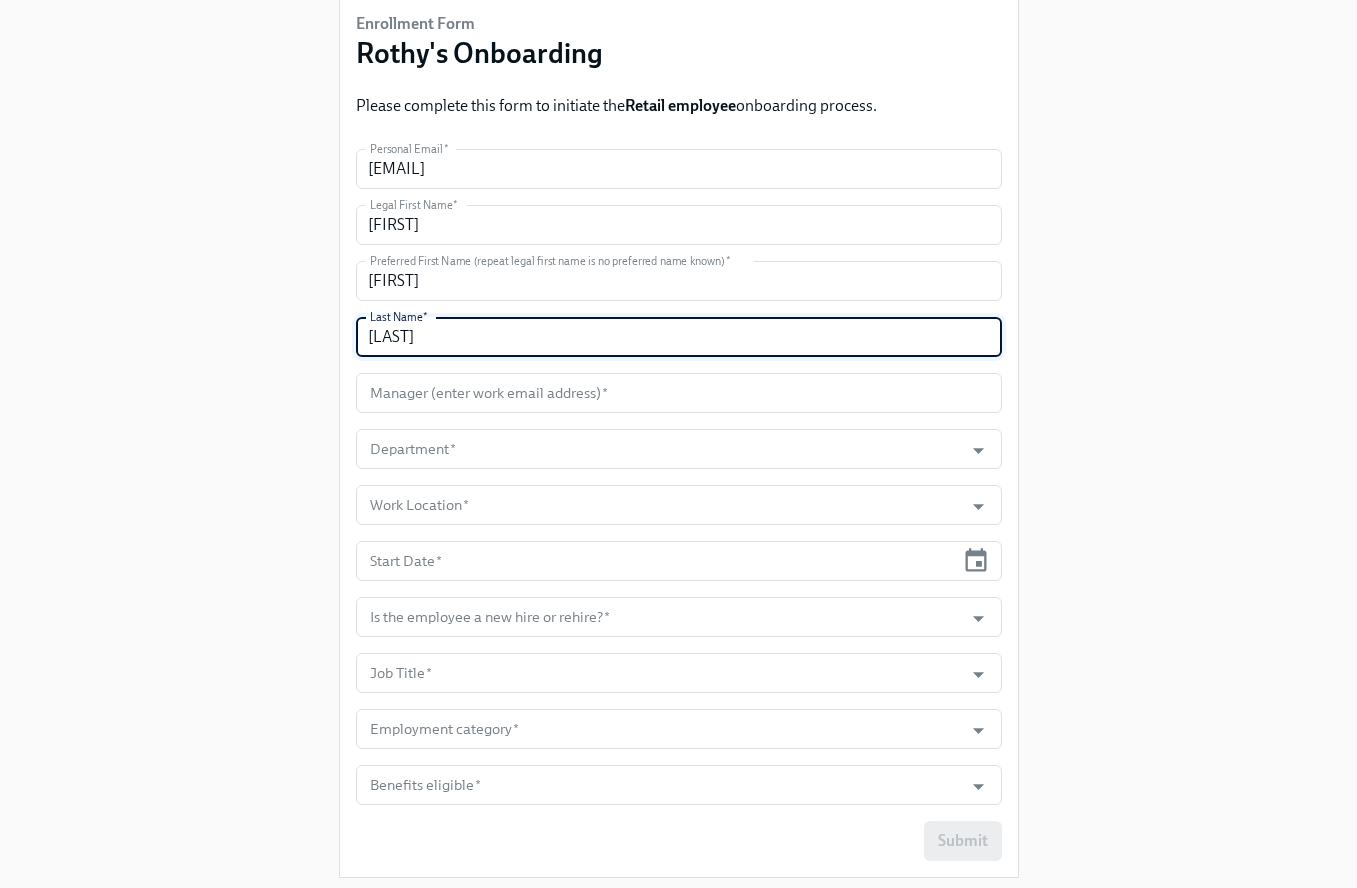 type on "Barrios" 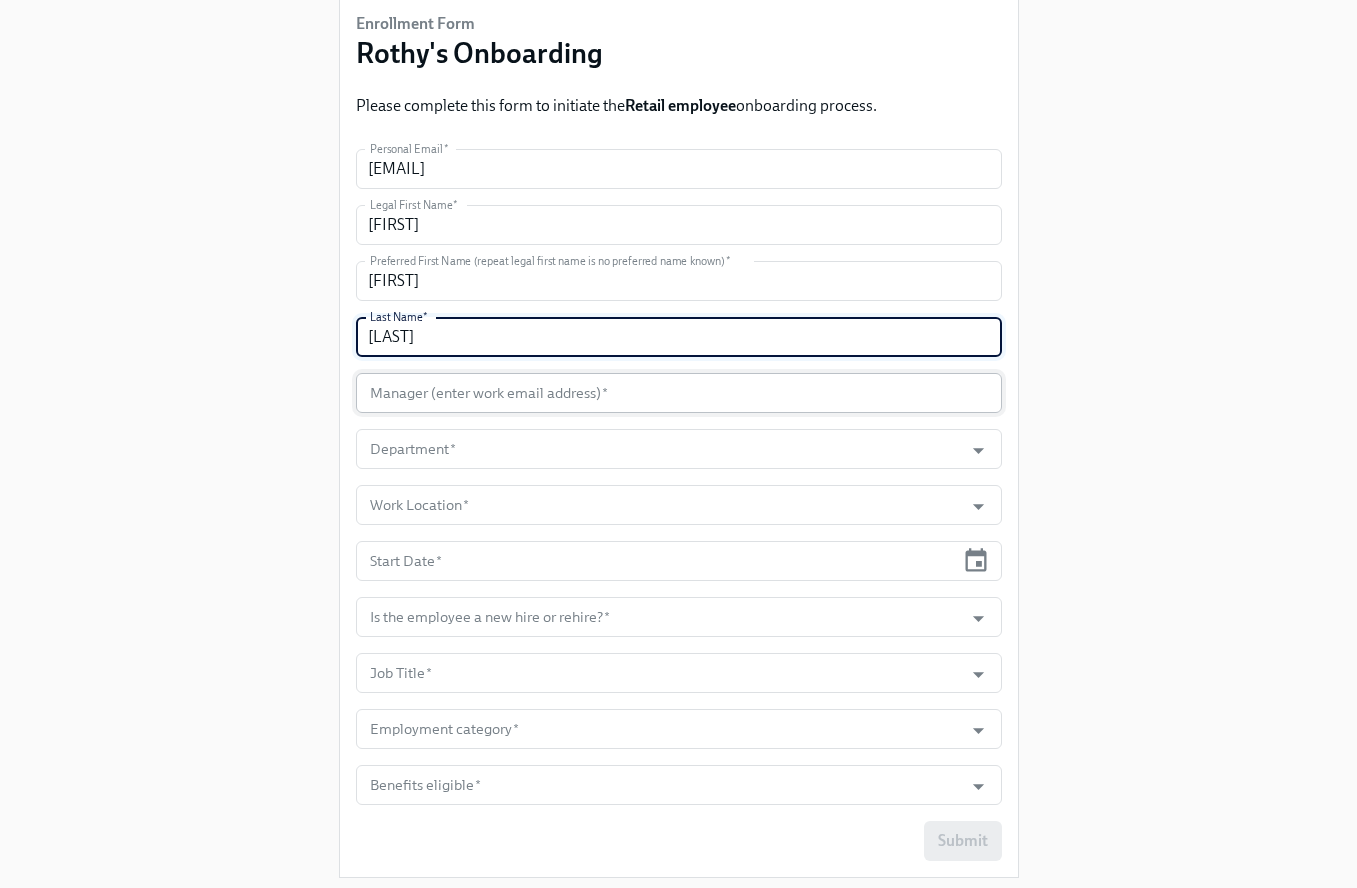 click at bounding box center [679, 393] 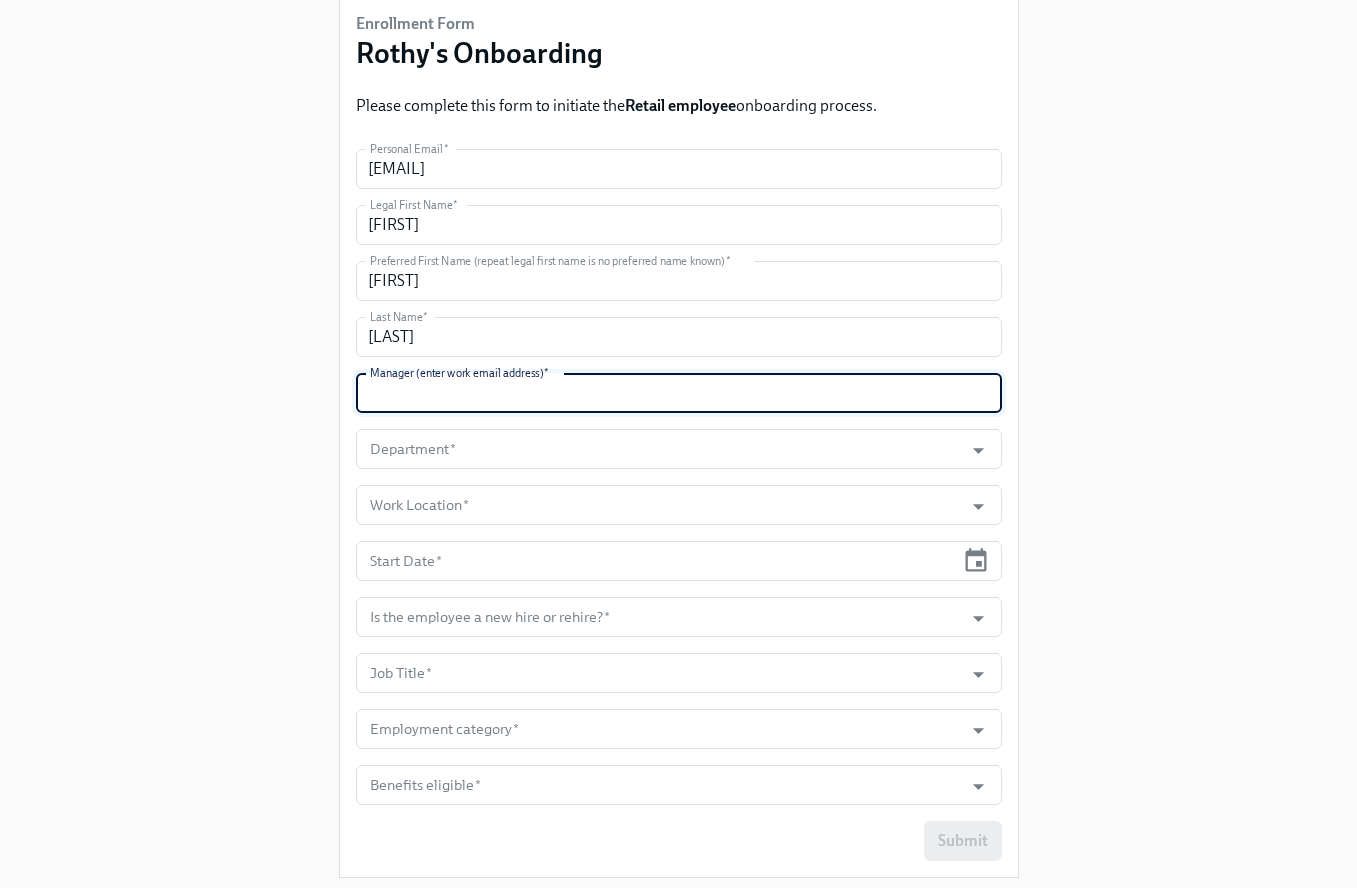 paste on "kimberlyforlenza@rothys.com" 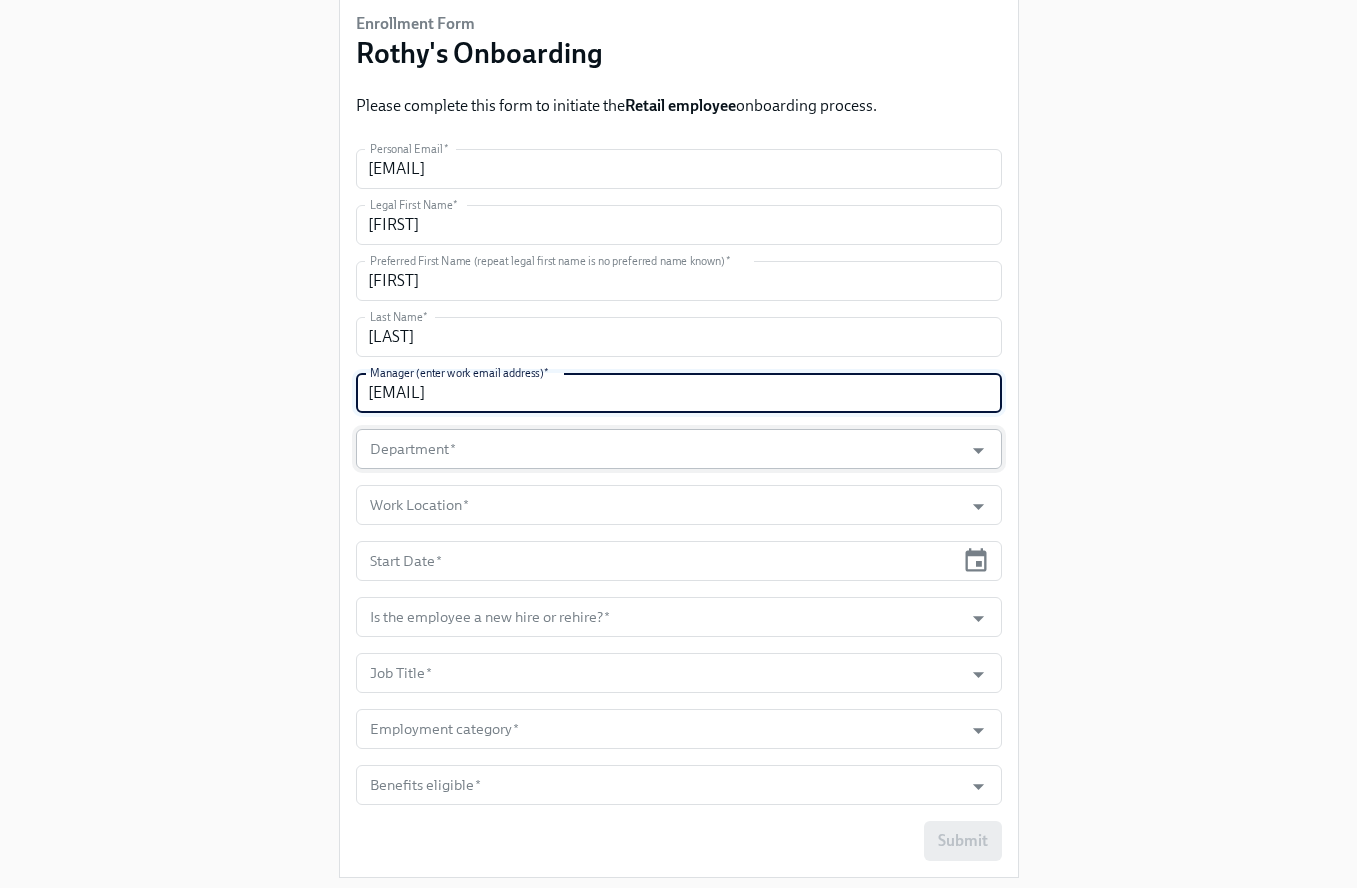 type on "kimberlyforlenza@rothys.com" 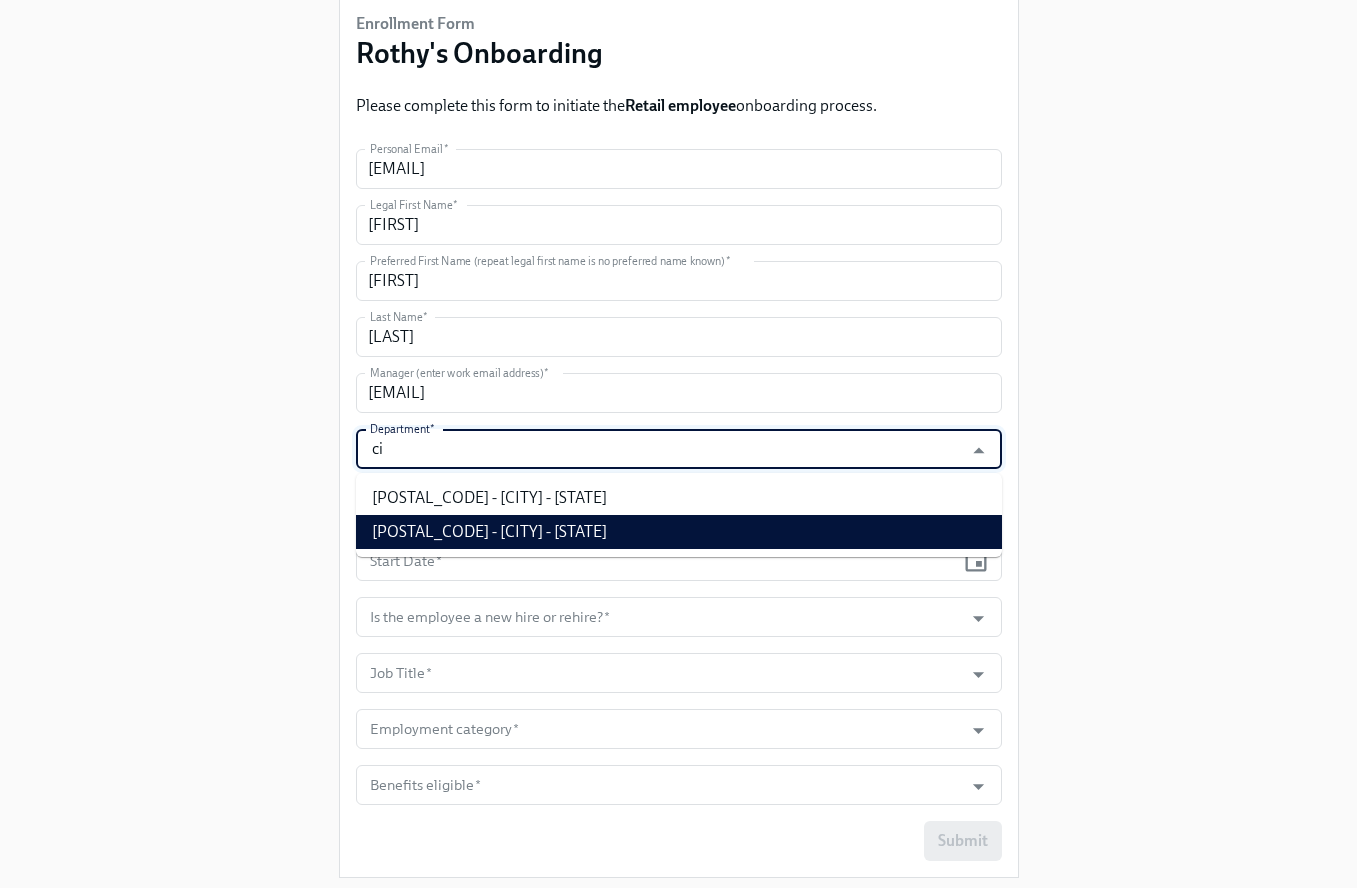 click on "104100 - City Place - FL" at bounding box center (679, 532) 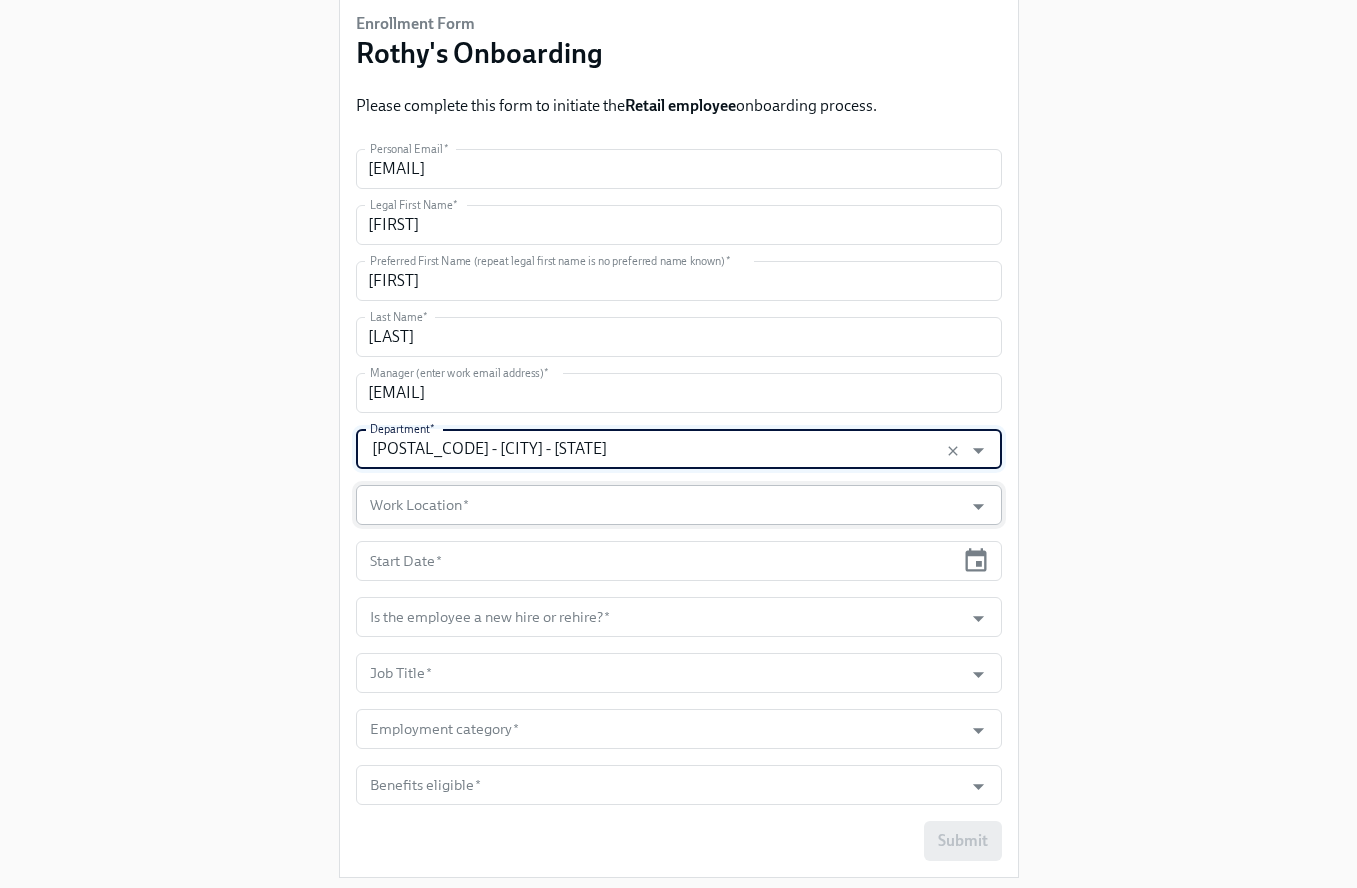 type on "104100 - City Place - FL" 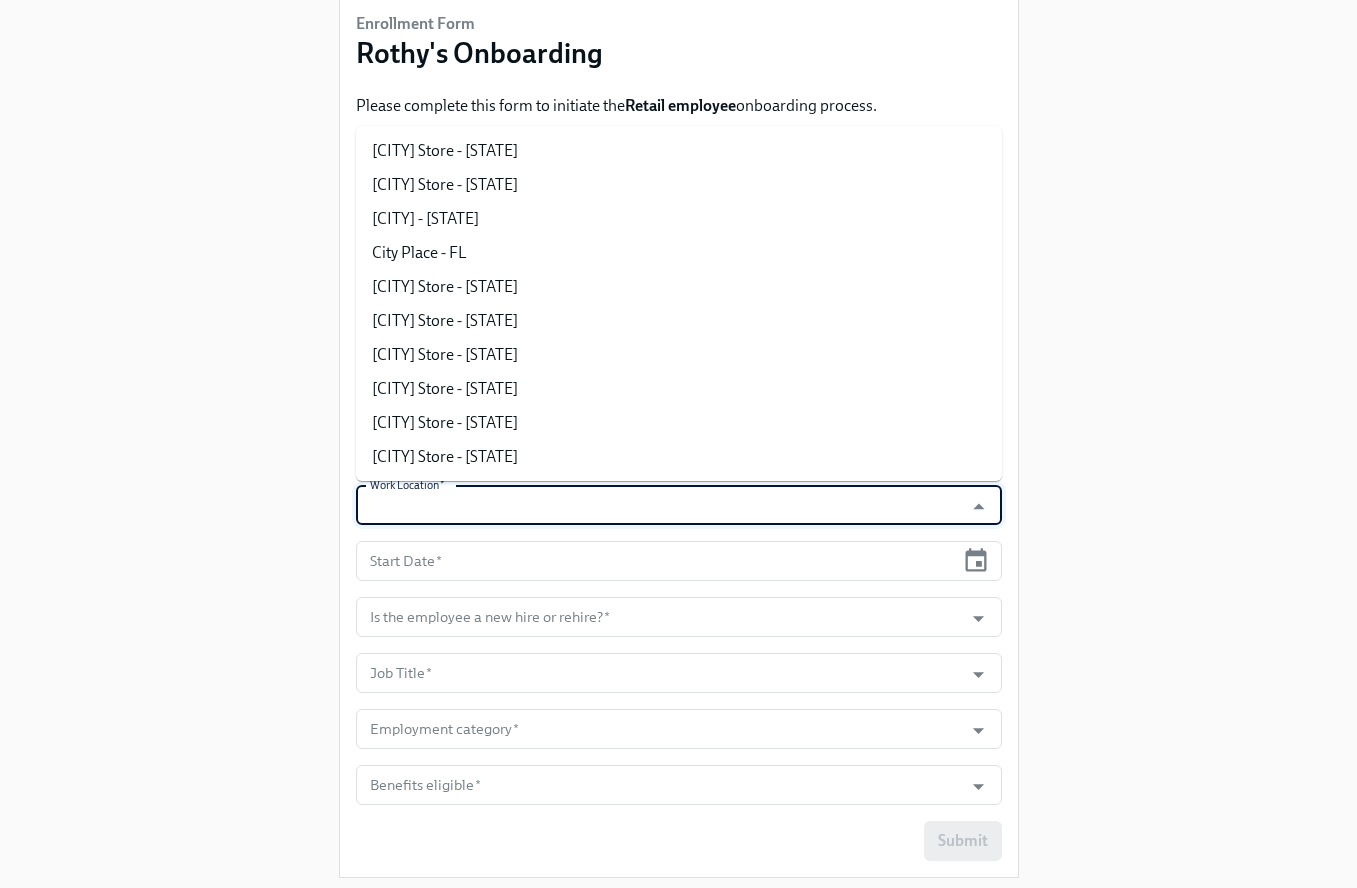 click on "Work Location   *" at bounding box center [660, 505] 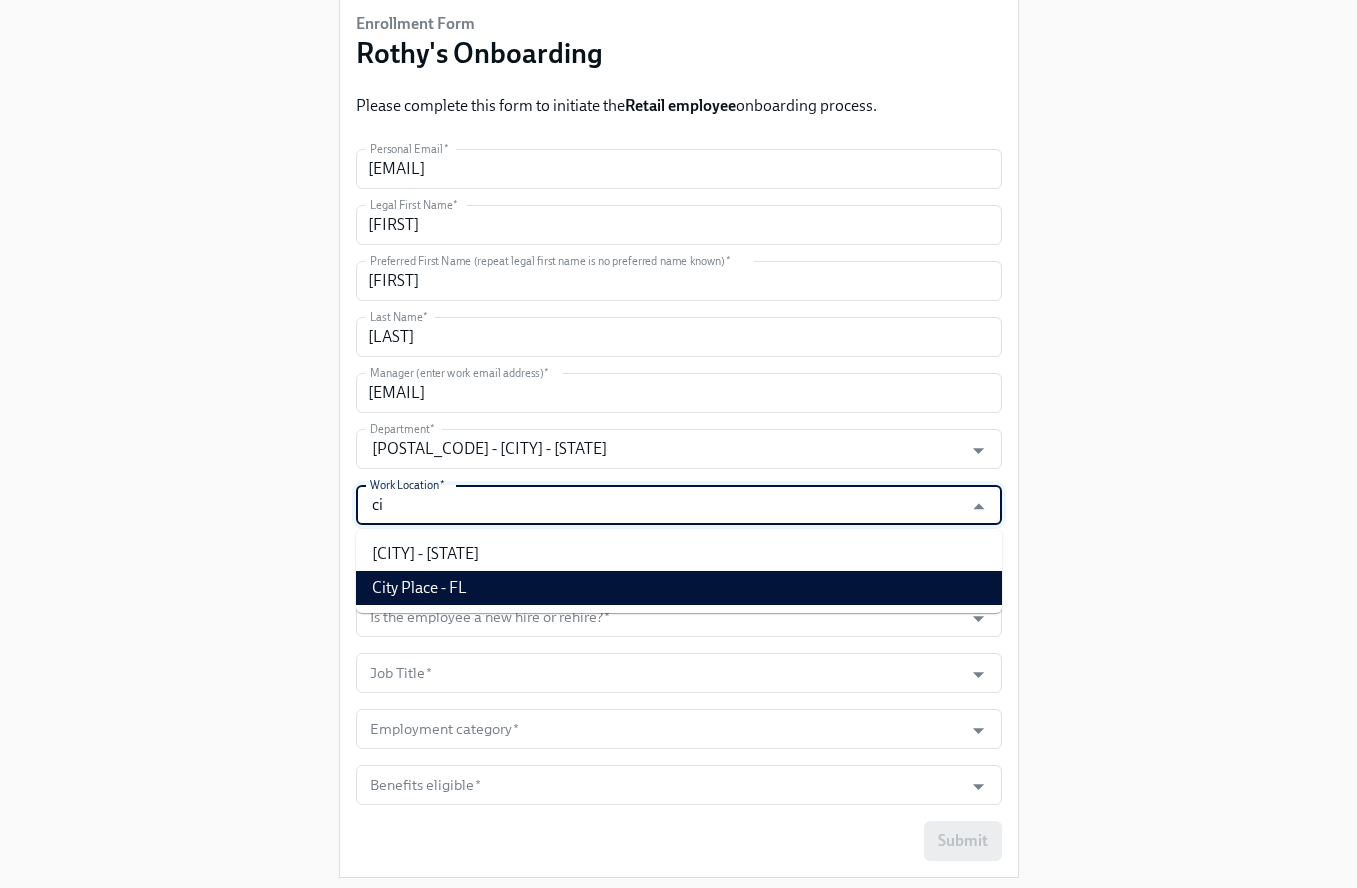 click on "City Place - FL" at bounding box center [679, 588] 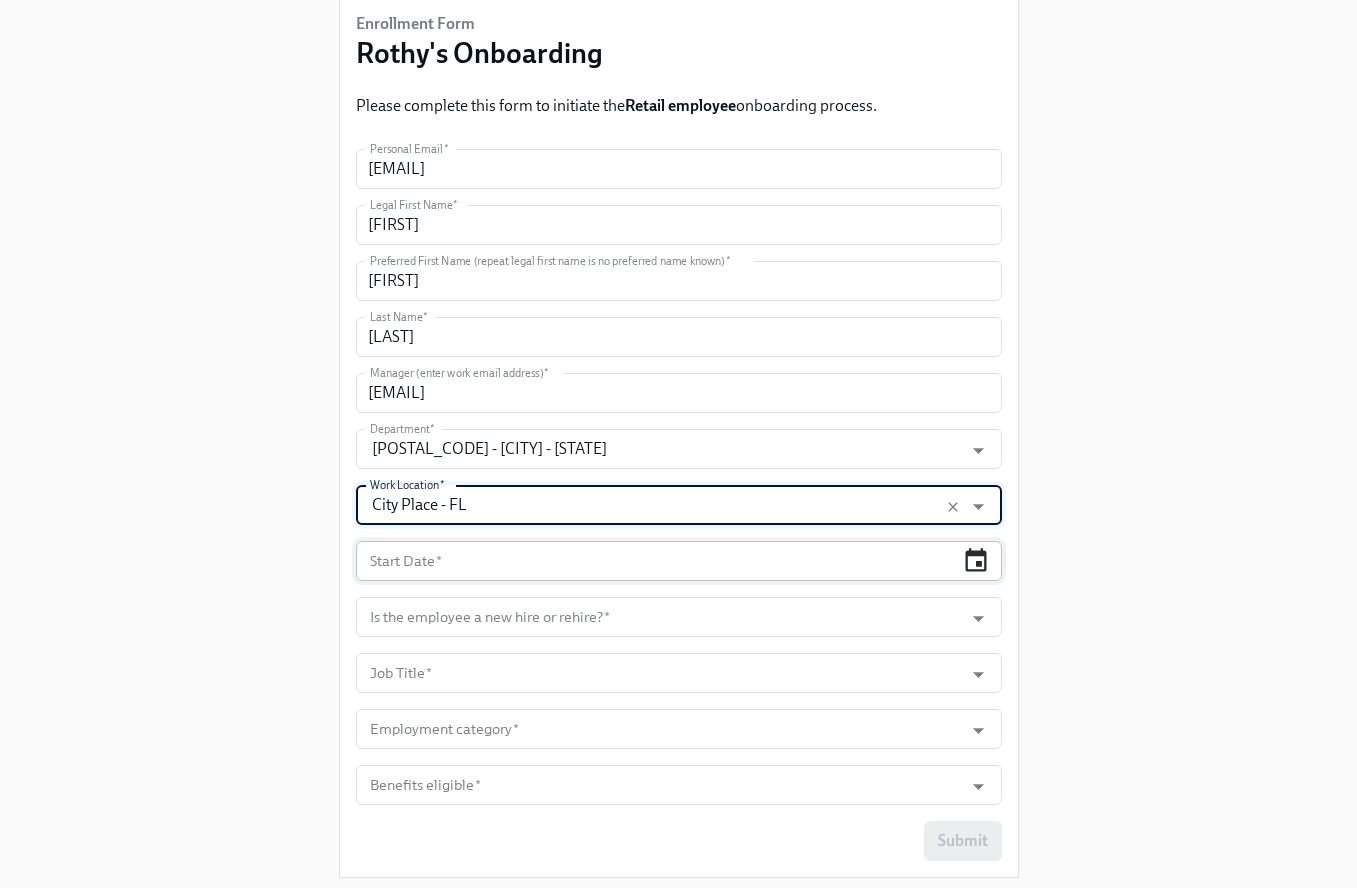type on "City Place - FL" 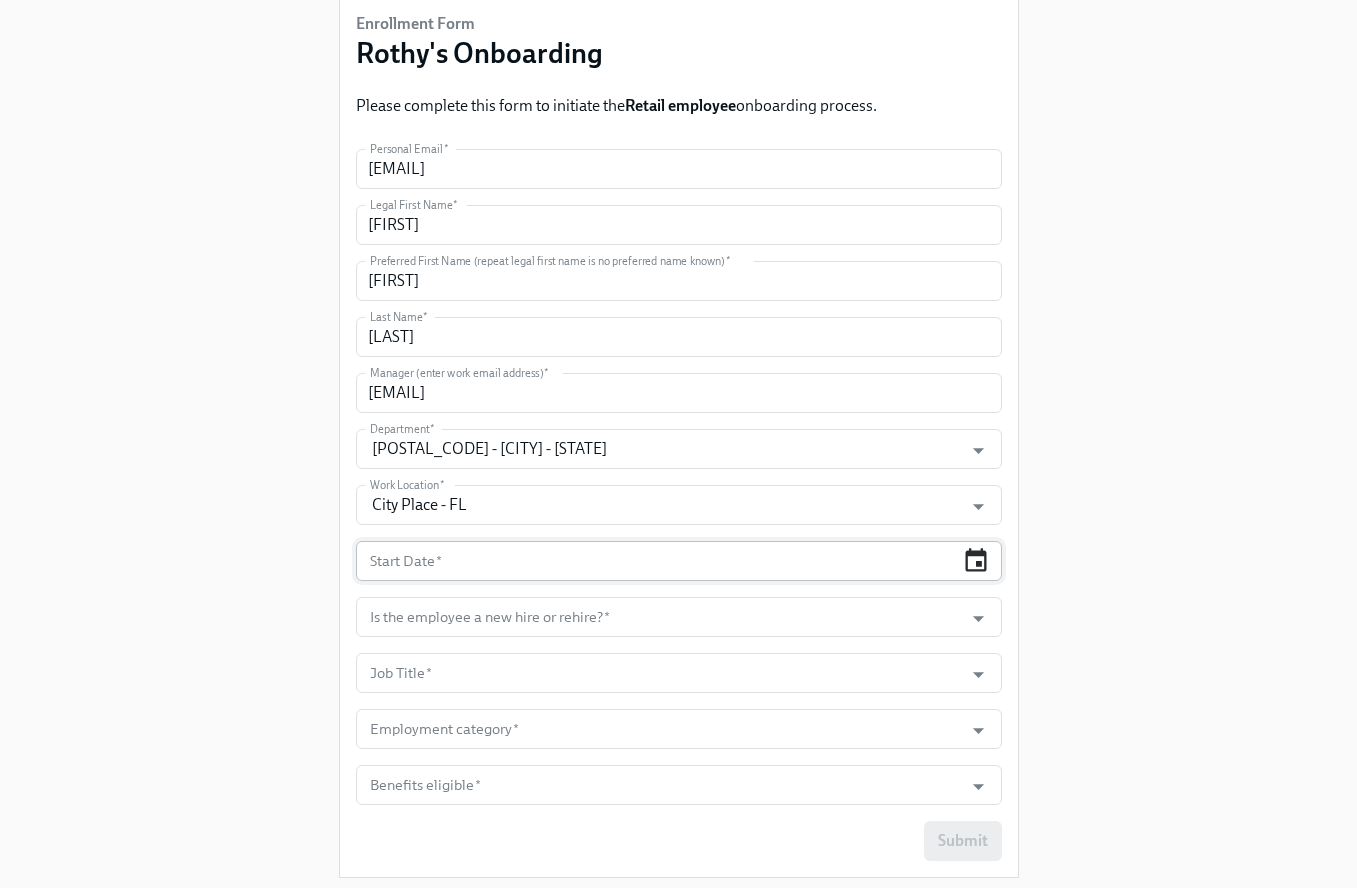 click 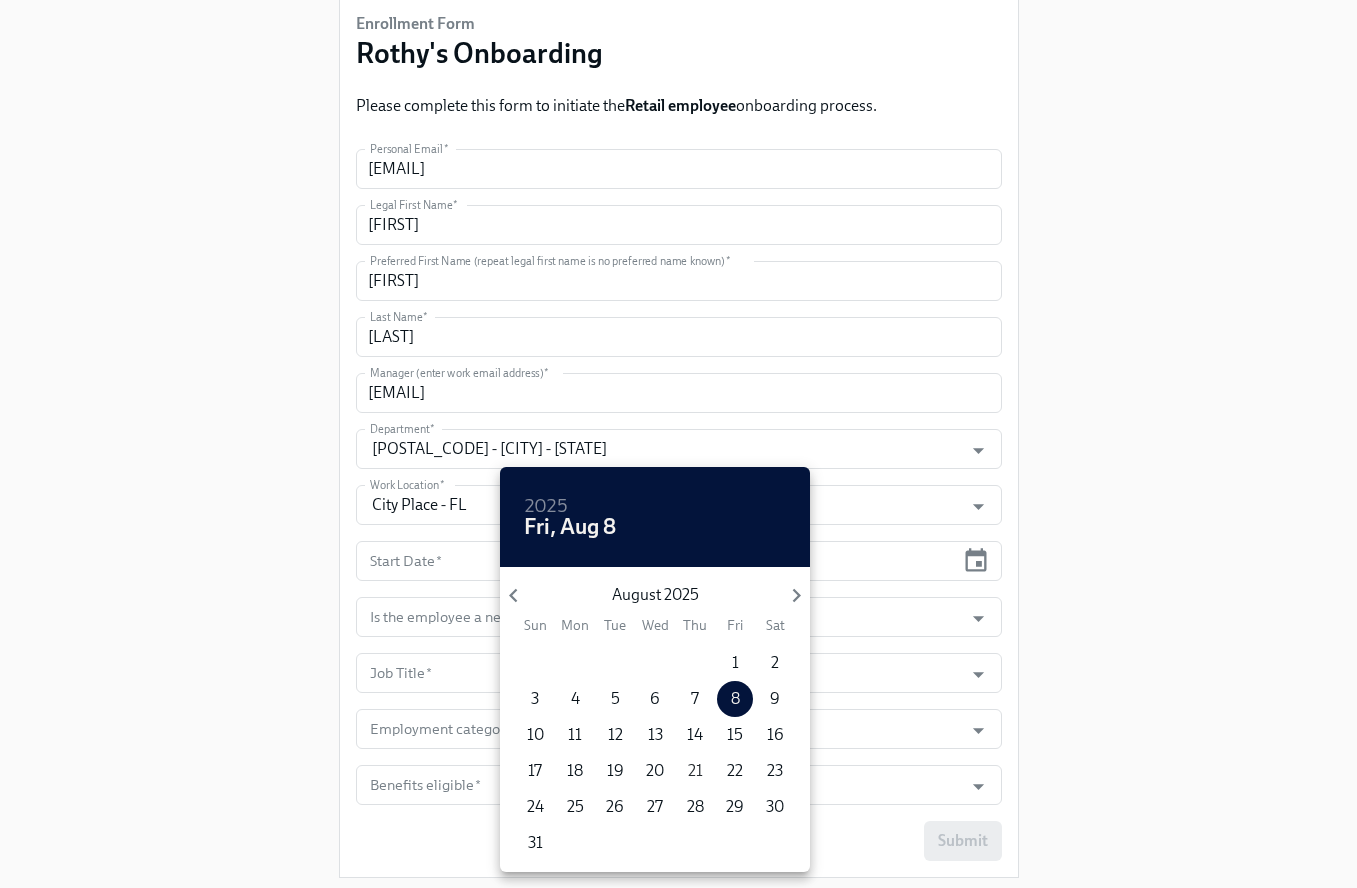 click on "21" at bounding box center [695, 771] 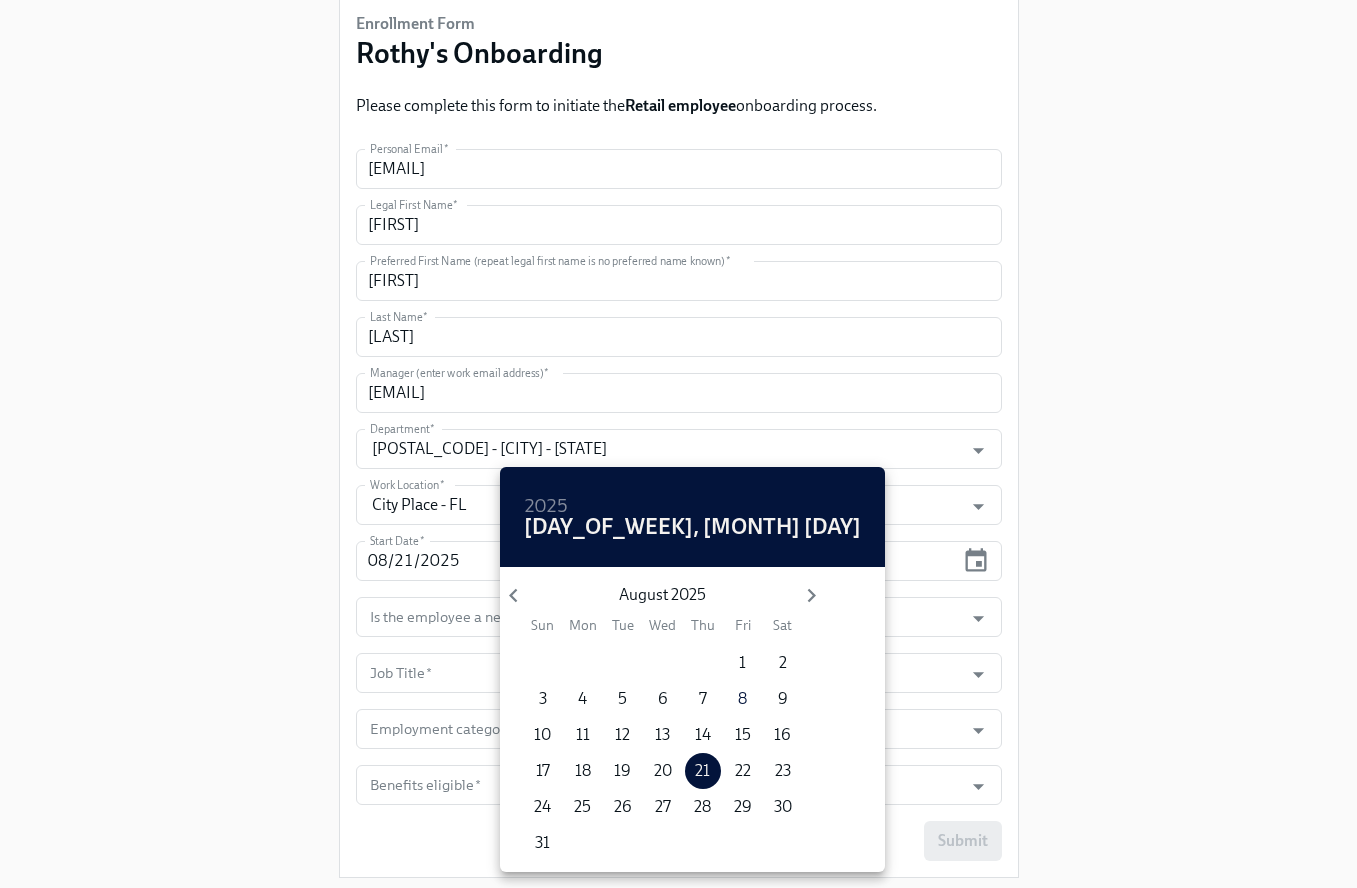 click at bounding box center (678, 444) 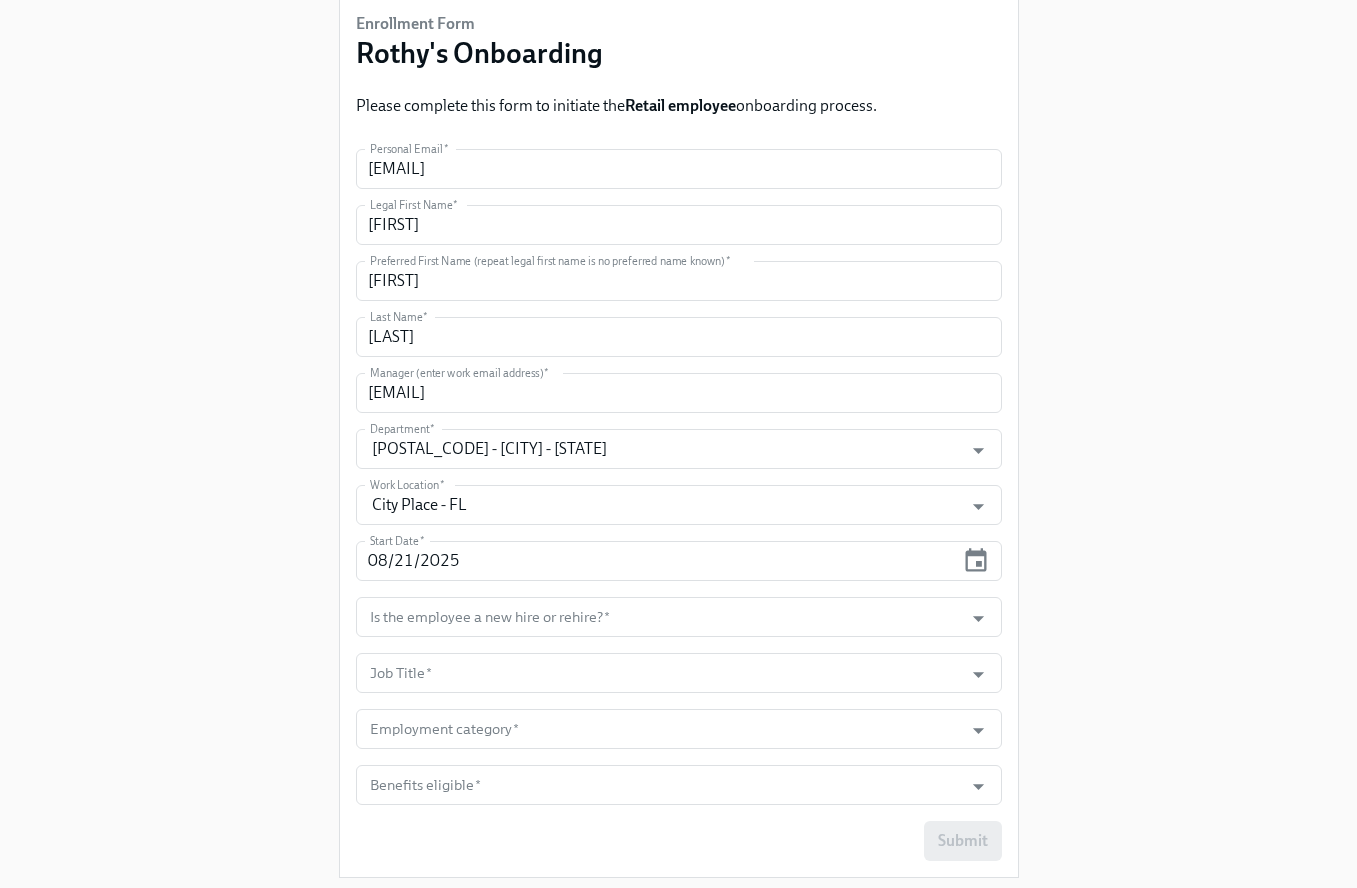 click at bounding box center [966, 618] 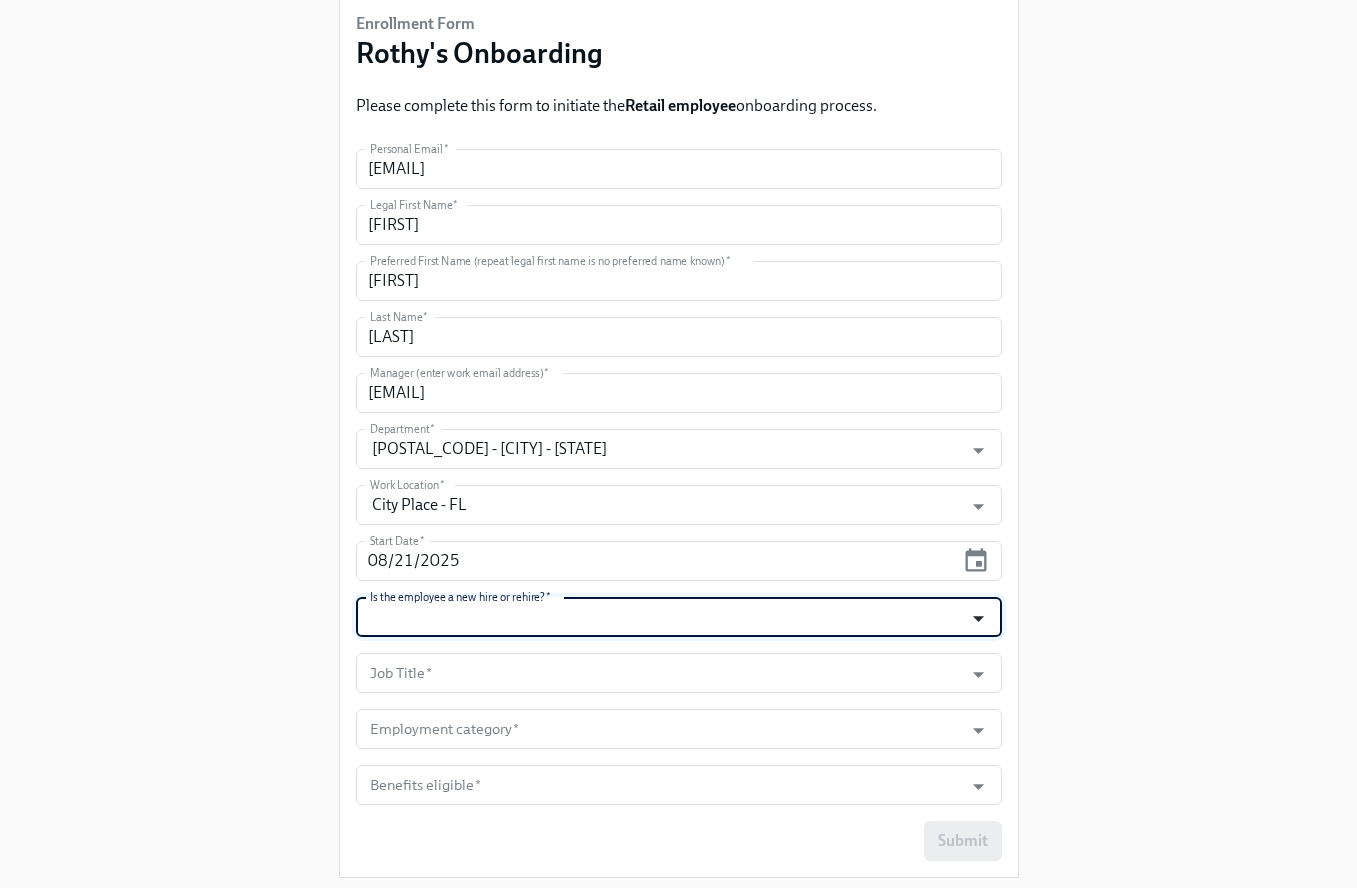 click 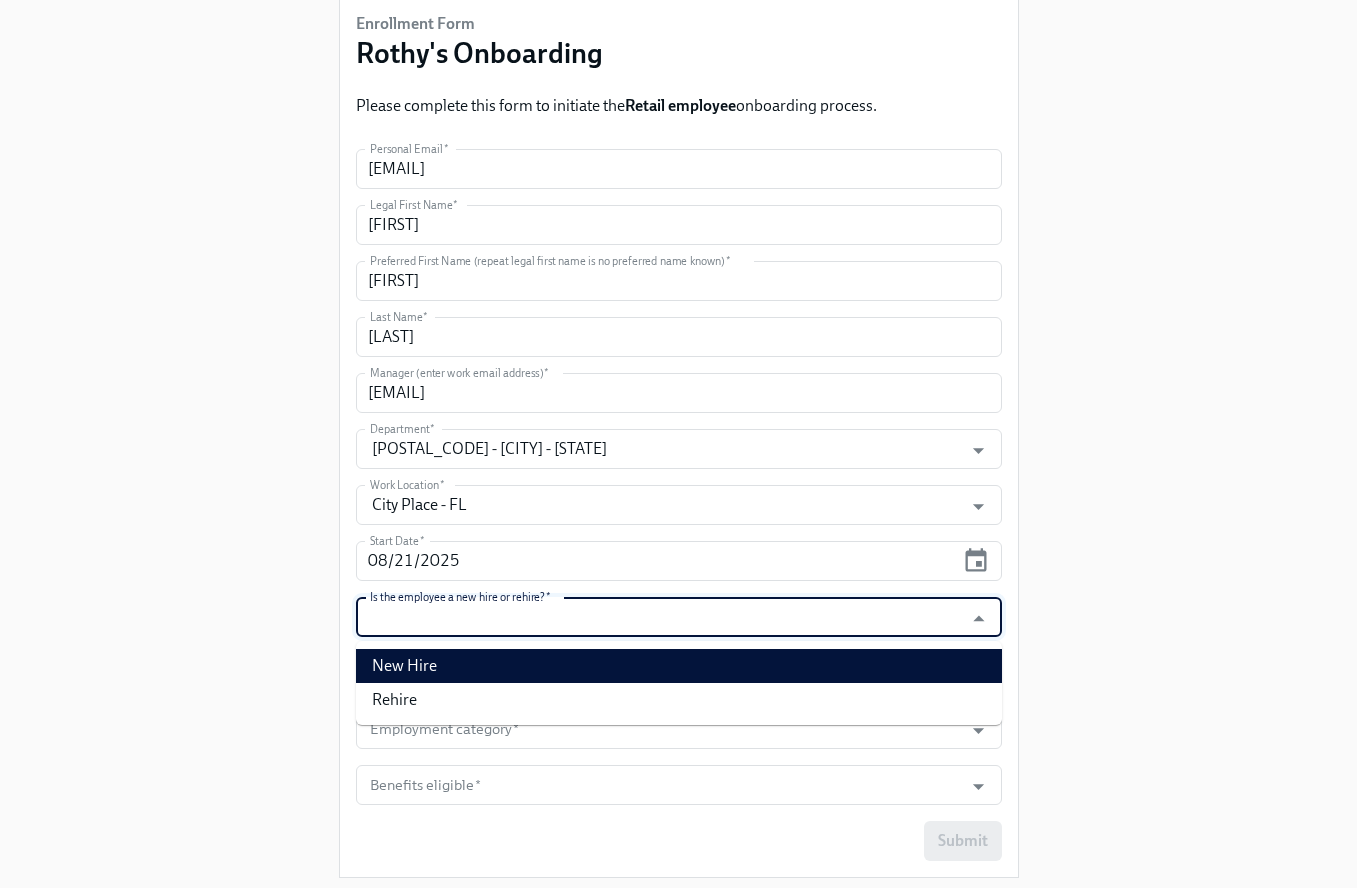 click on "New Hire" at bounding box center [679, 666] 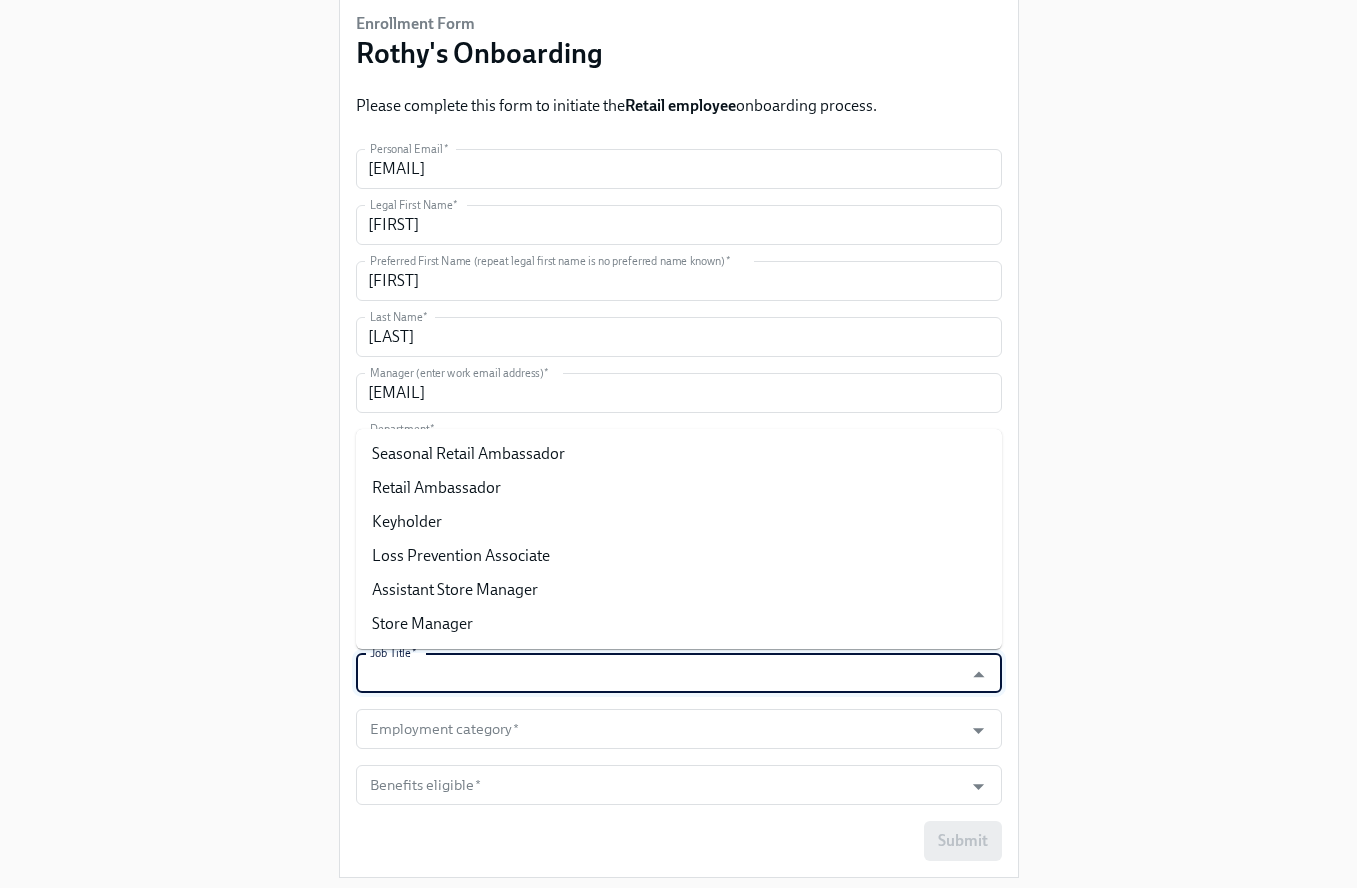 click on "Job Title   *" at bounding box center [660, 673] 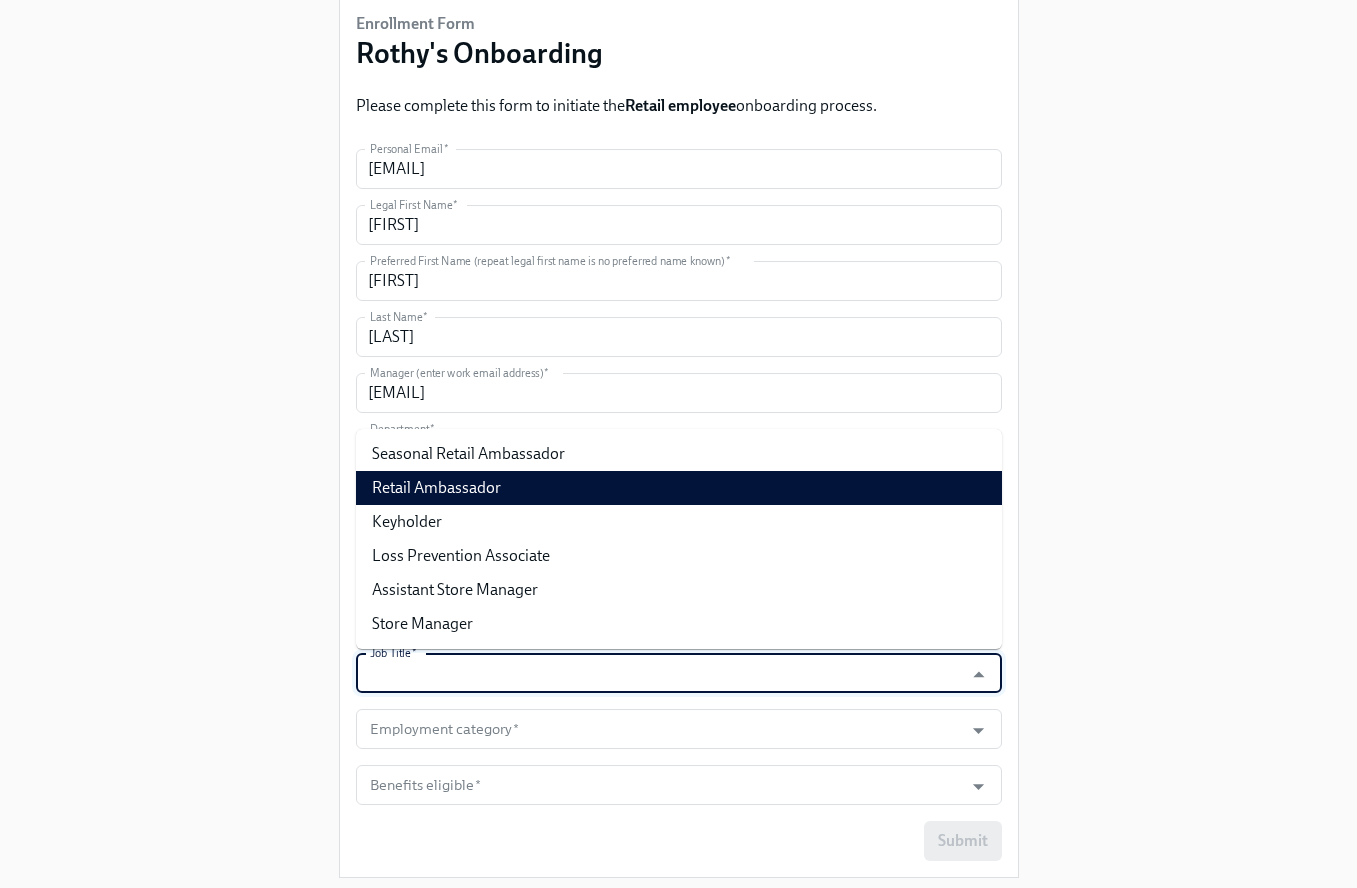 click on "Retail Ambassador" at bounding box center (679, 488) 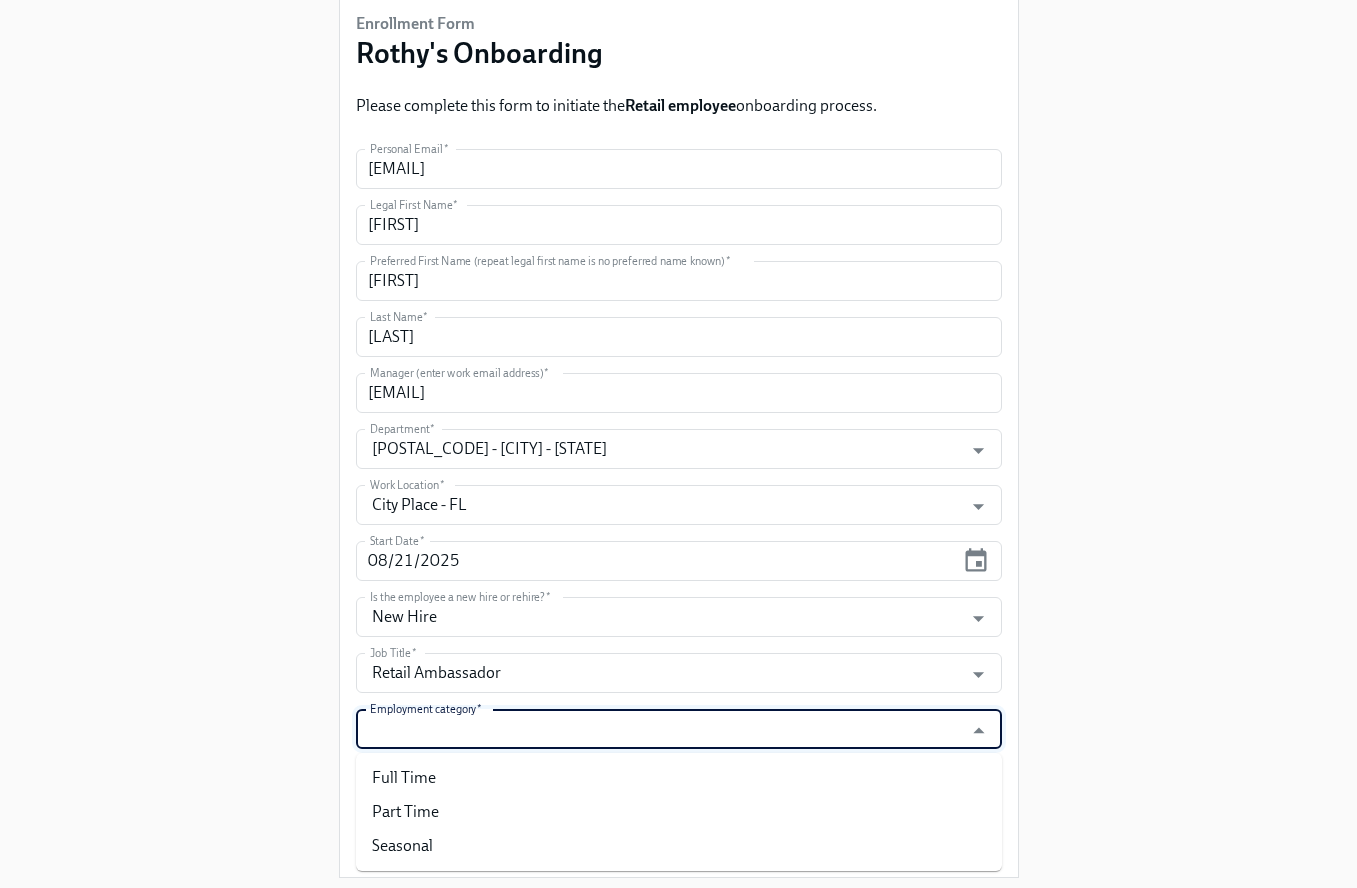 click on "Employment category   *" at bounding box center (660, 729) 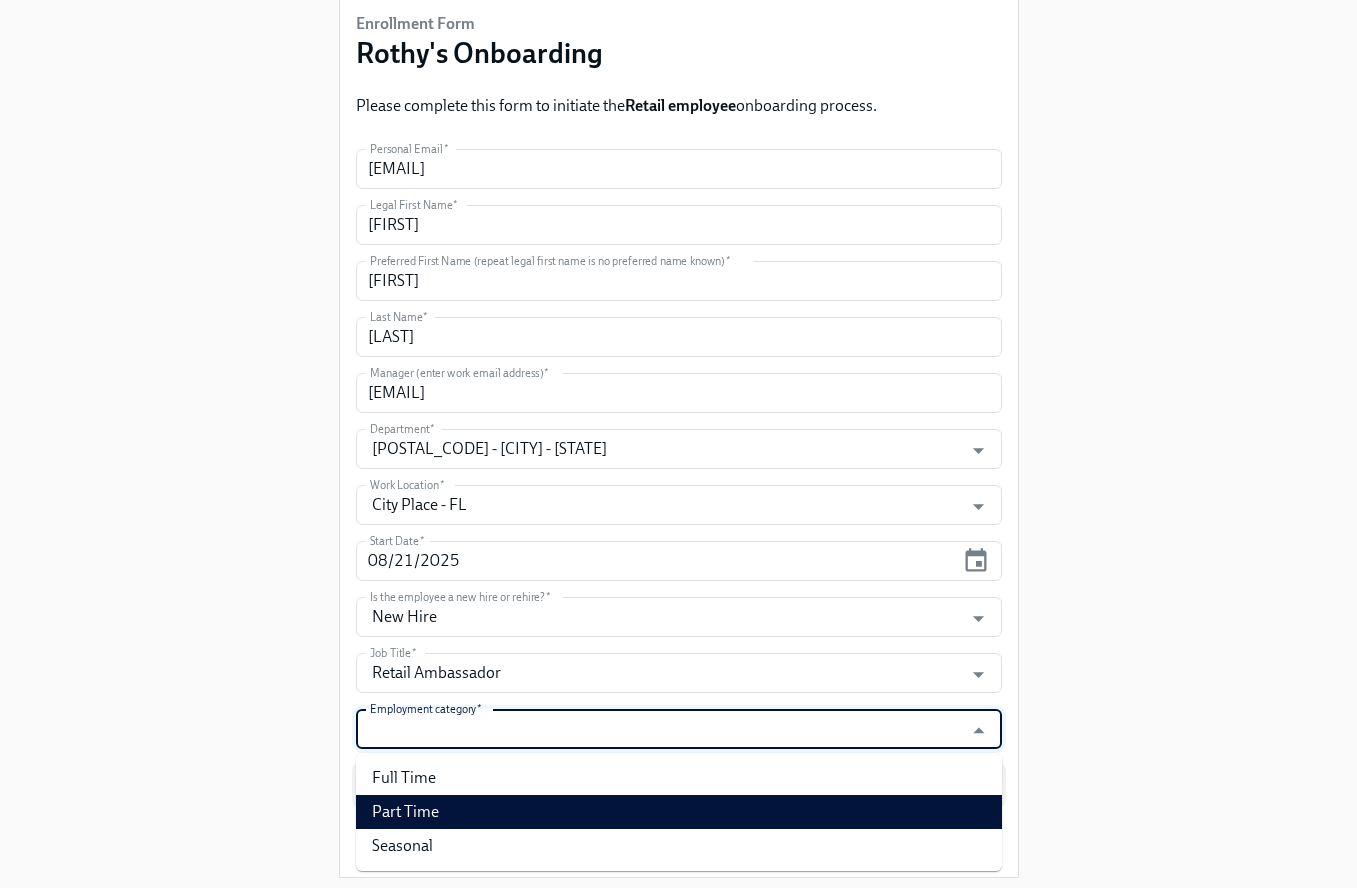 click on "Part Time" at bounding box center [679, 812] 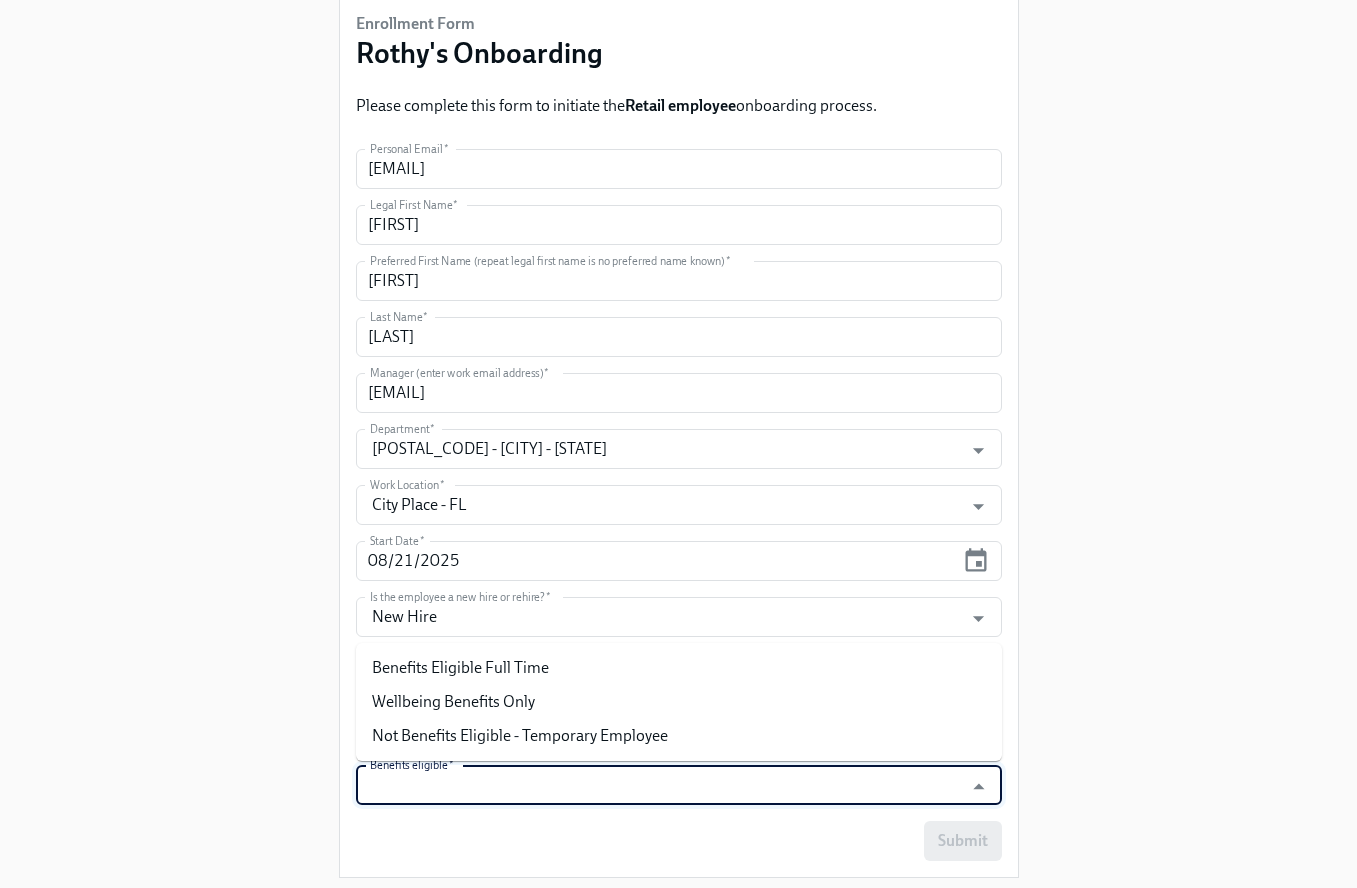 click on "Benefits eligible   *" at bounding box center [660, 785] 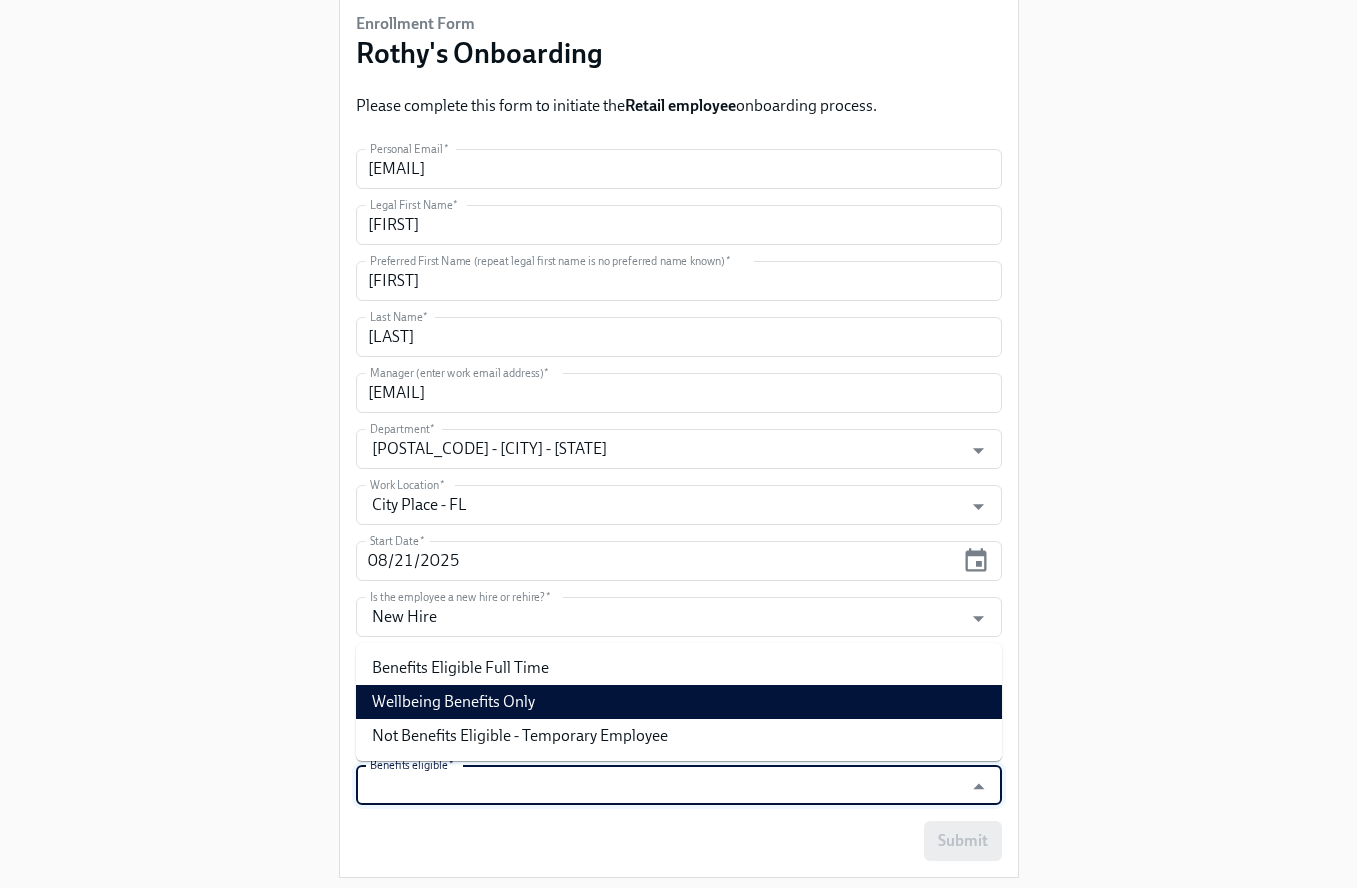 click on "Wellbeing Benefits Only" at bounding box center (679, 702) 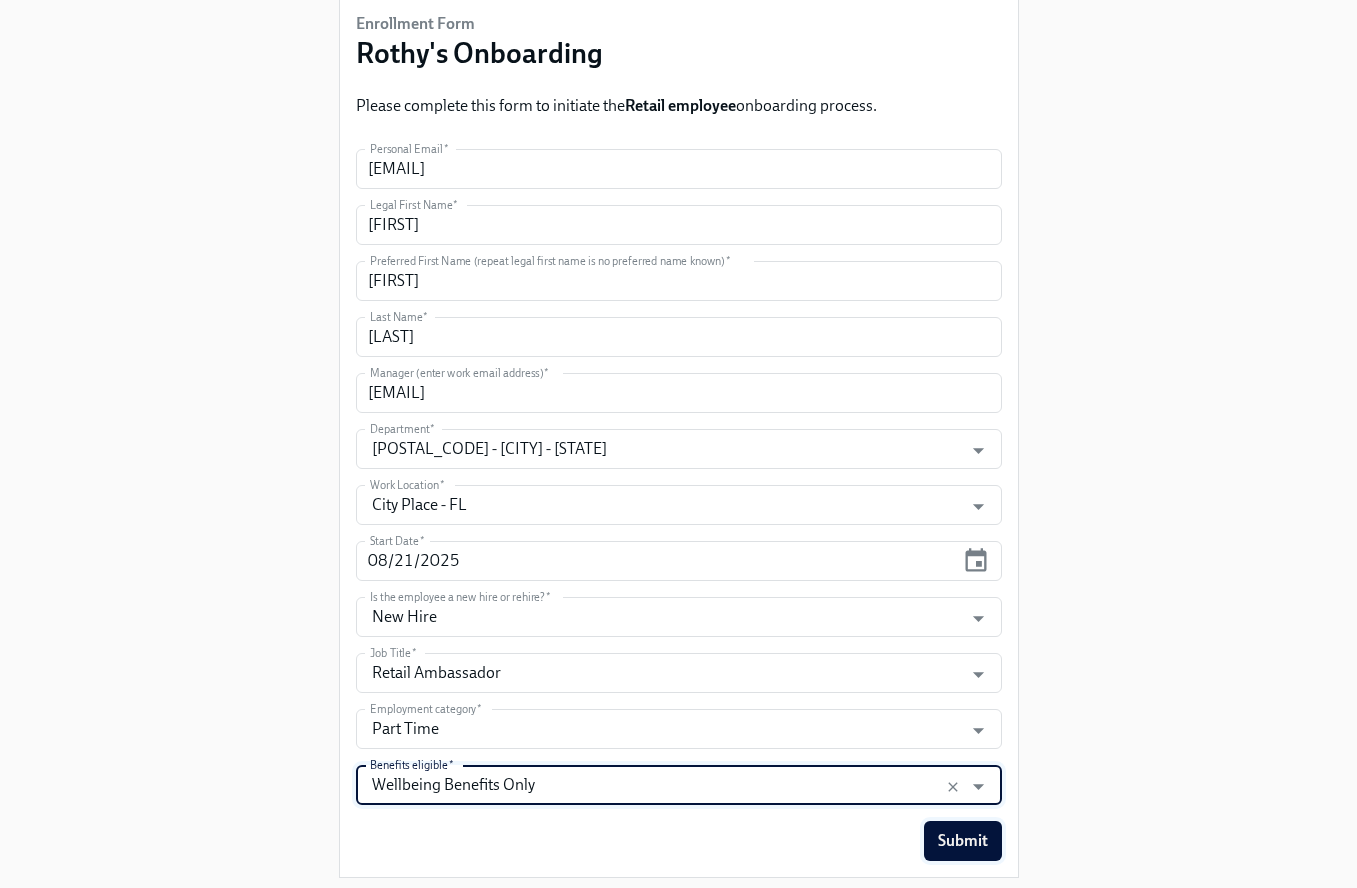 click on "Submit" at bounding box center [963, 841] 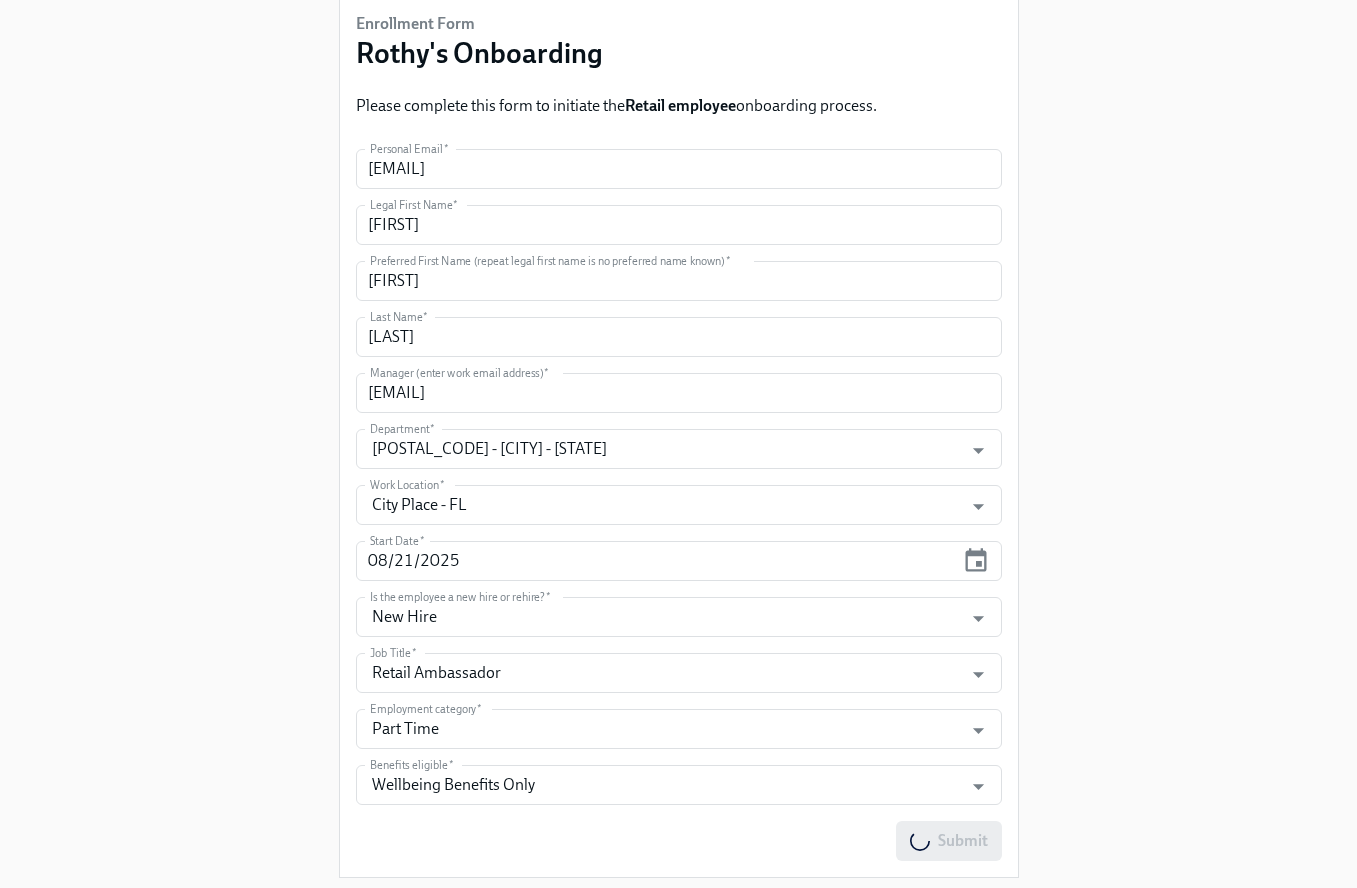 scroll, scrollTop: 0, scrollLeft: 0, axis: both 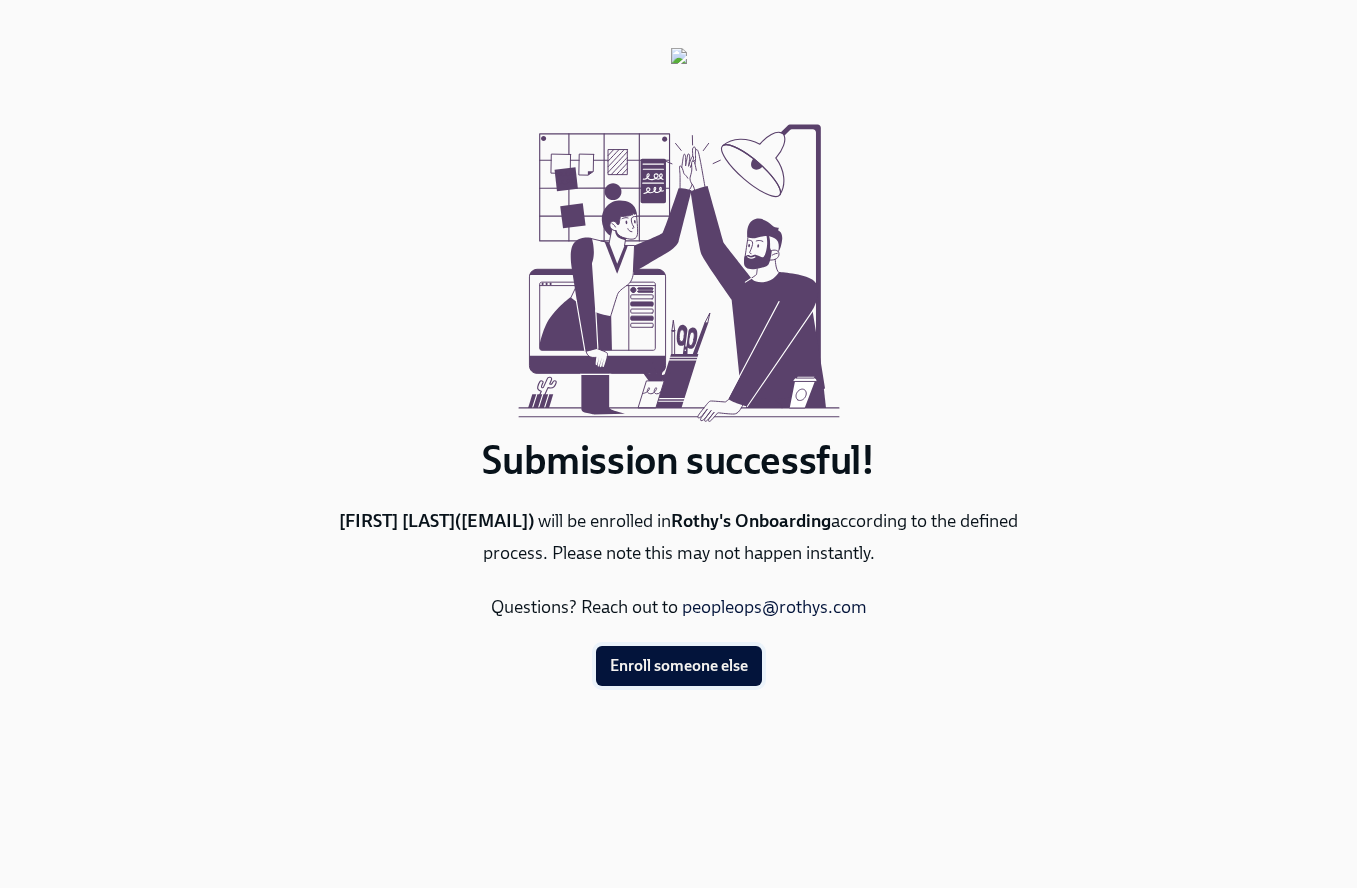 click on "Enroll someone else" at bounding box center [679, 666] 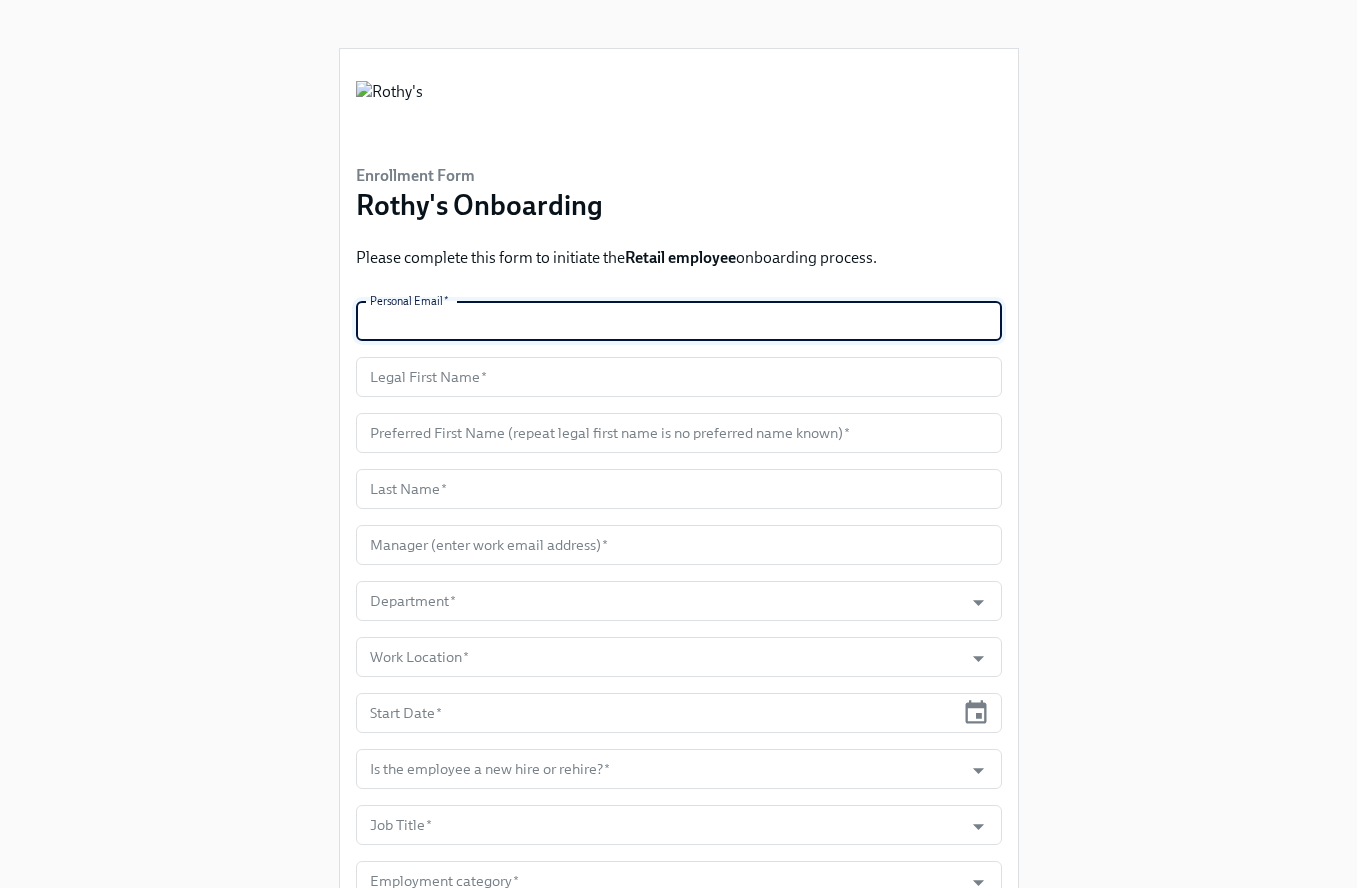 click at bounding box center [679, 321] 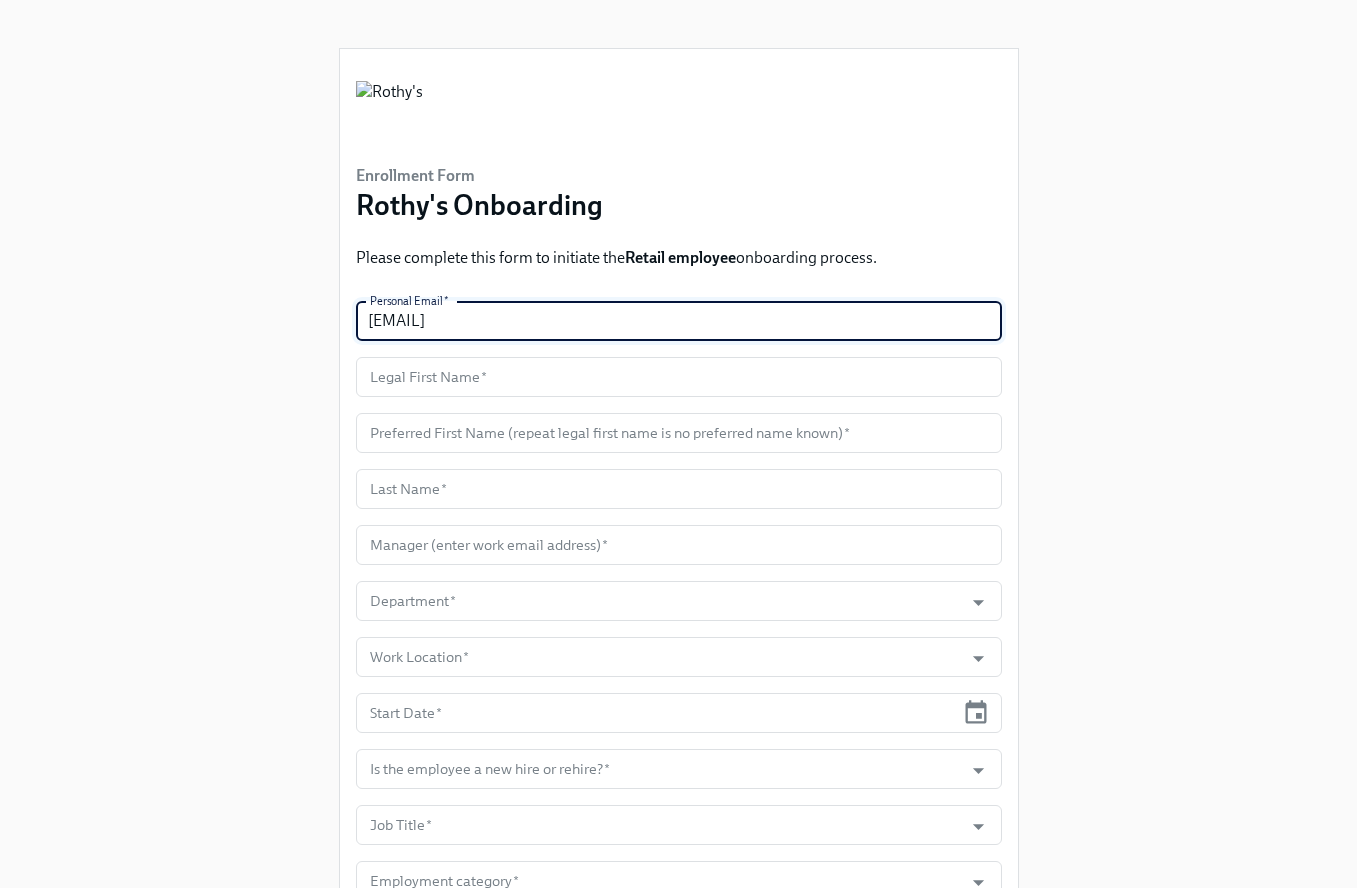 type on "zeyad.elagroudy@gmail.com" 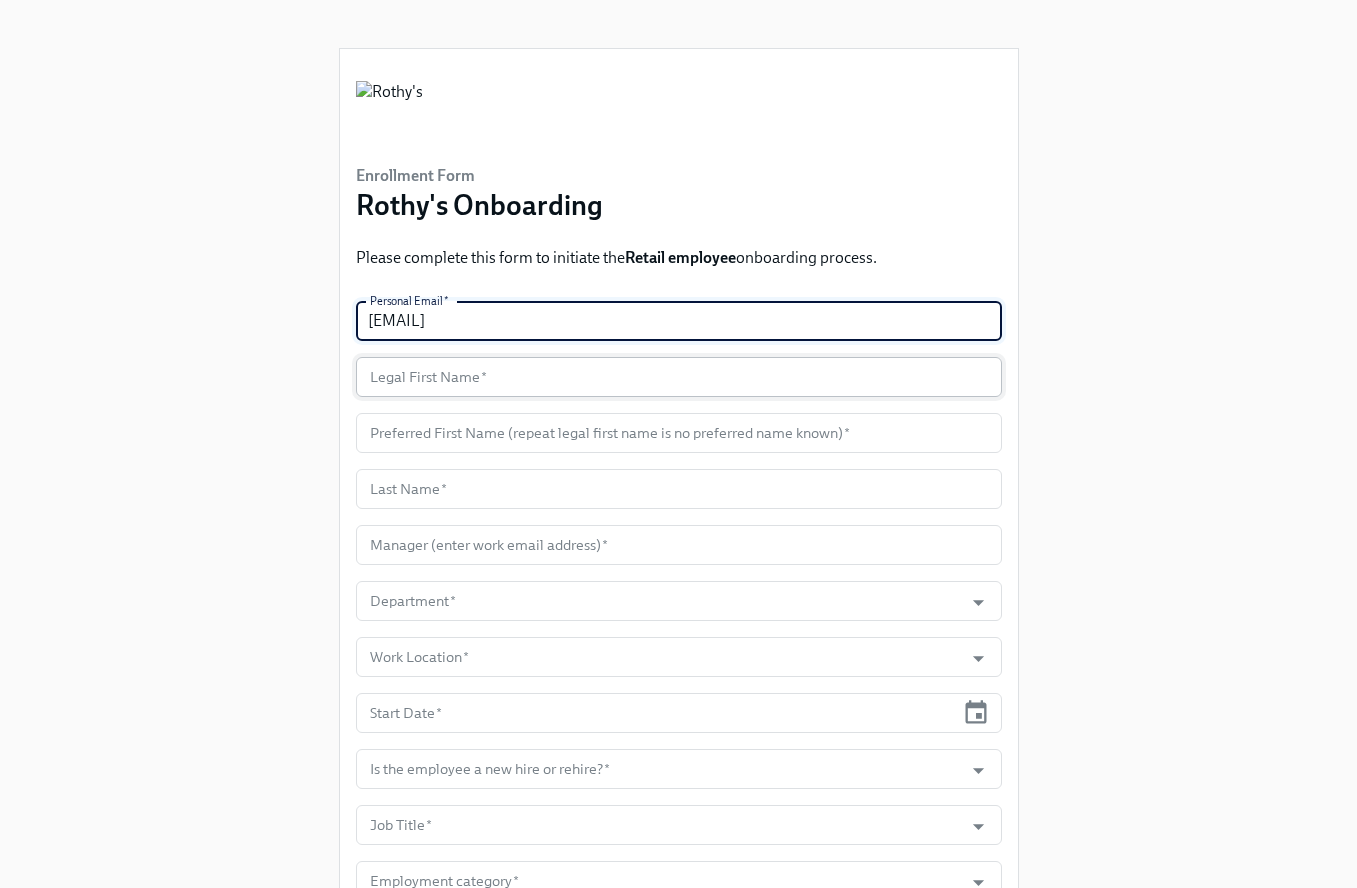 click at bounding box center (679, 377) 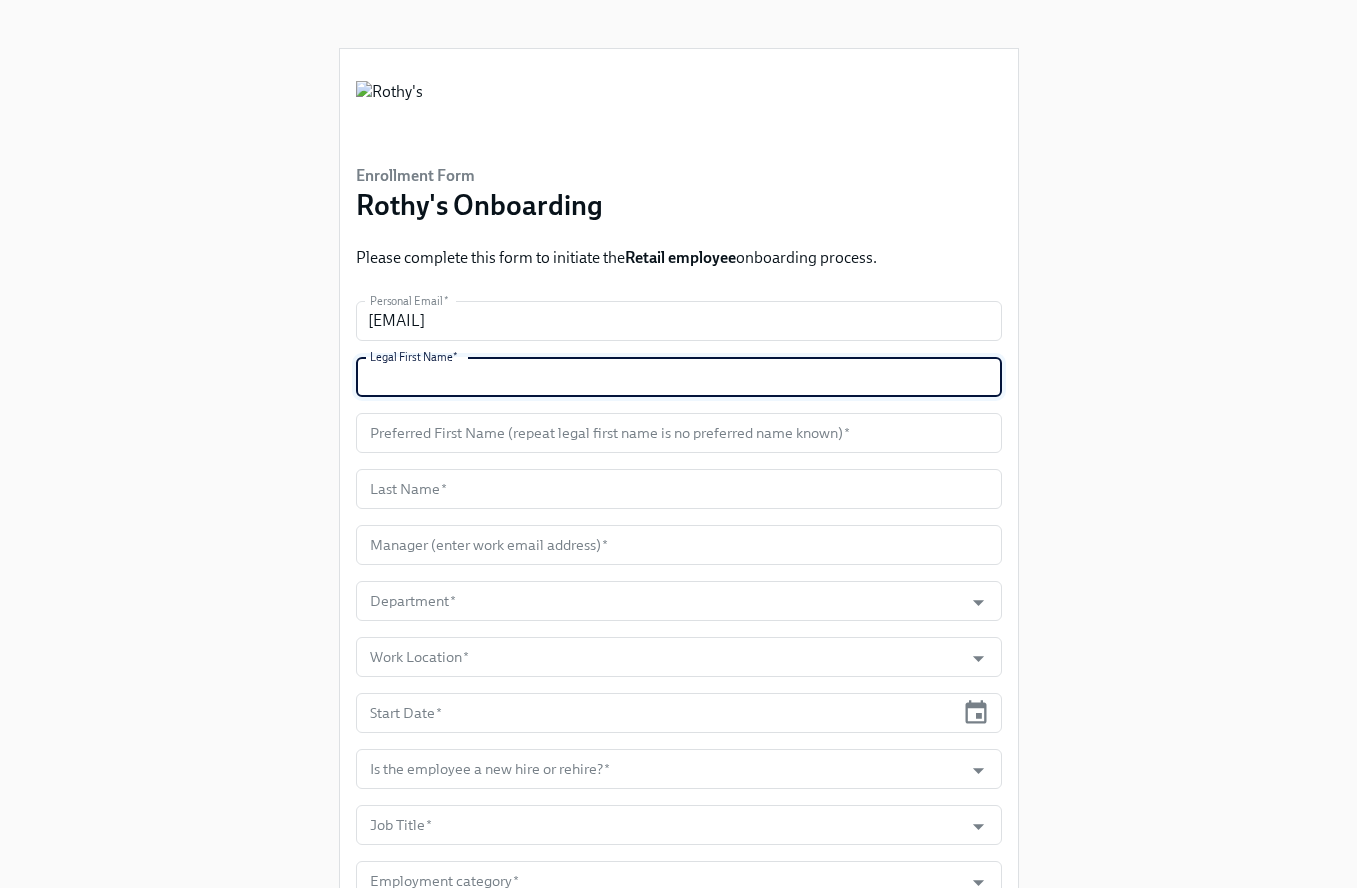 paste on "Zeyad" 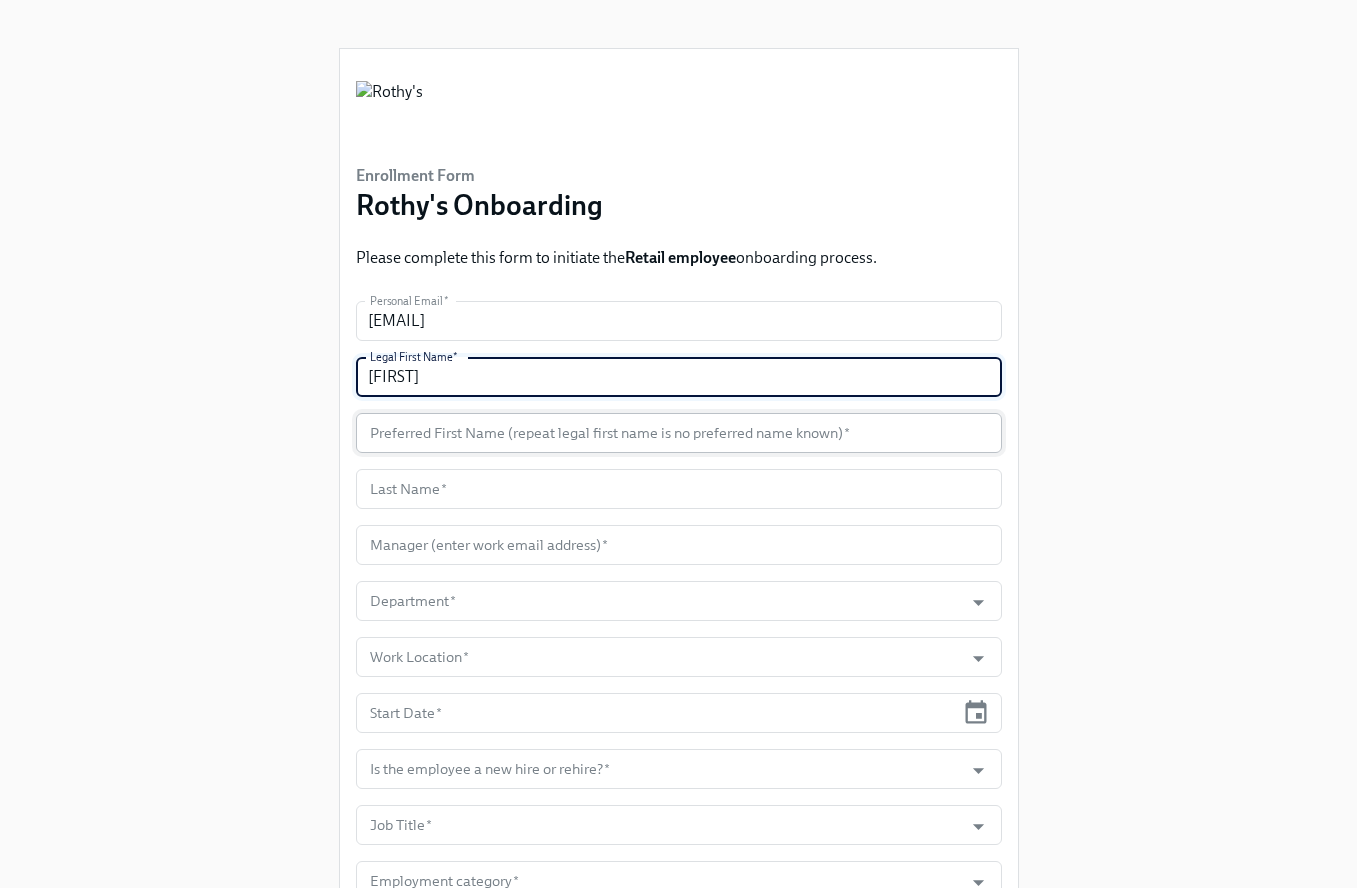 type on "Zeyad" 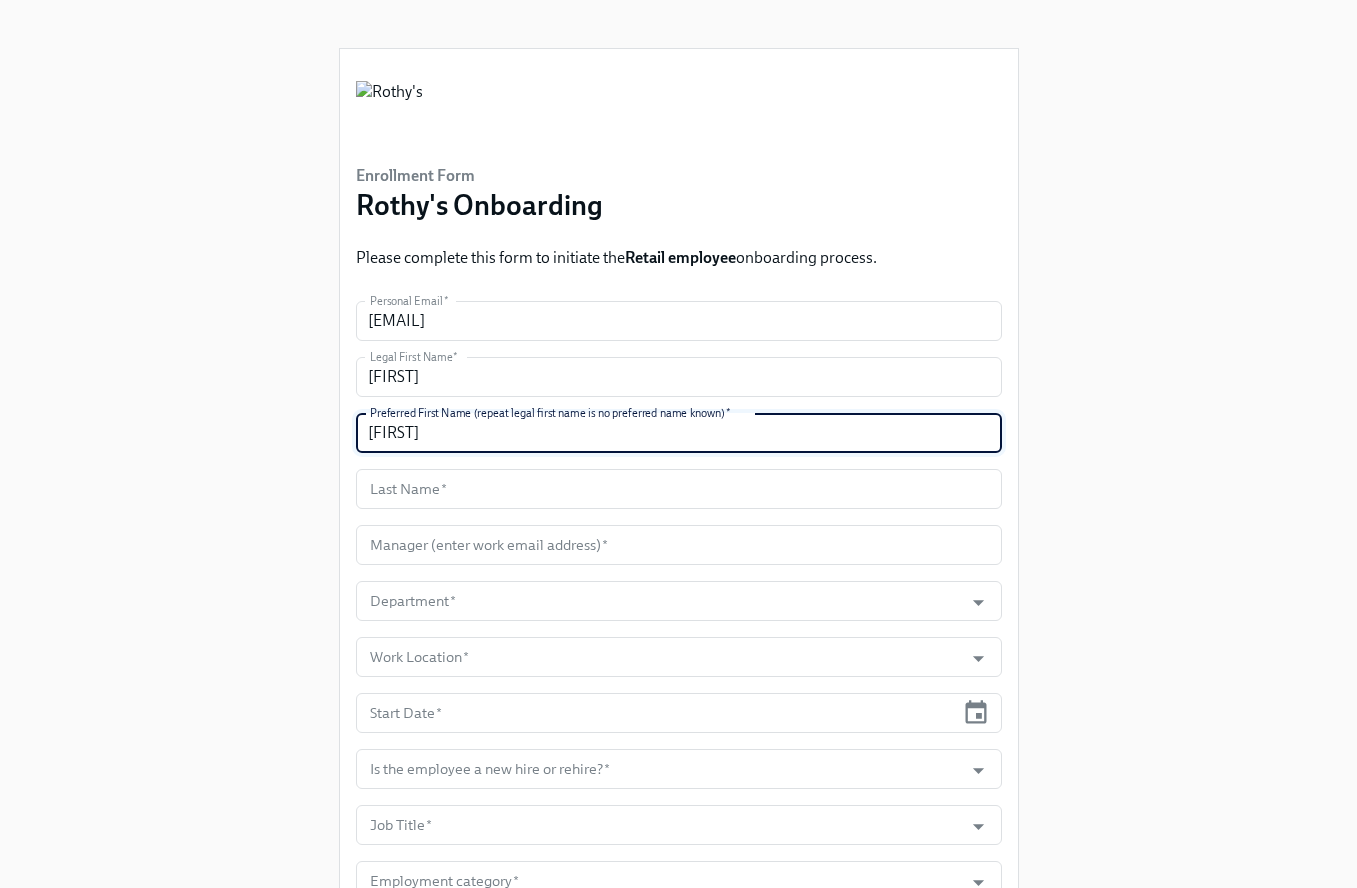 type on "Zeyad" 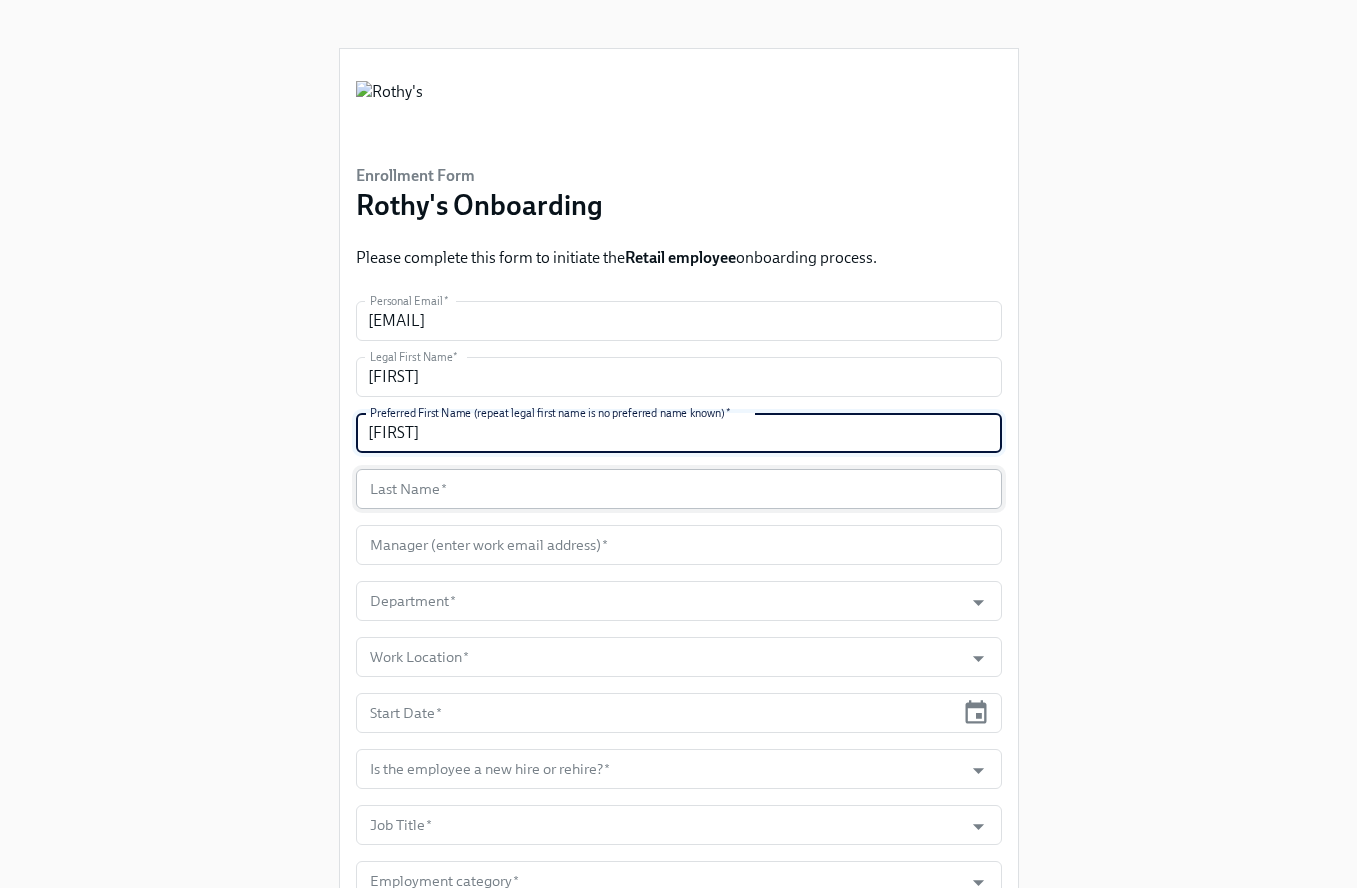 click at bounding box center [679, 489] 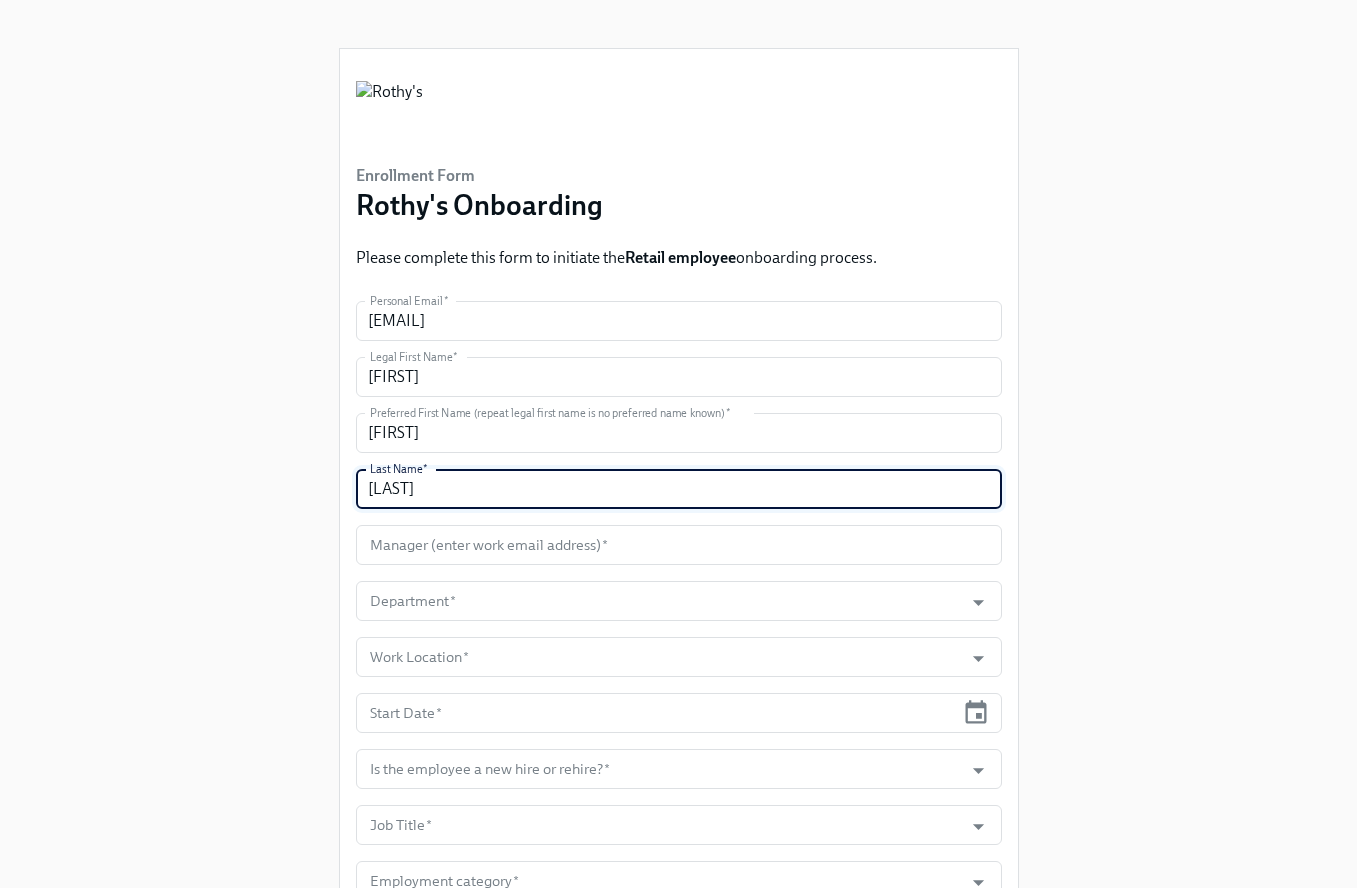 type on "Elagroudy" 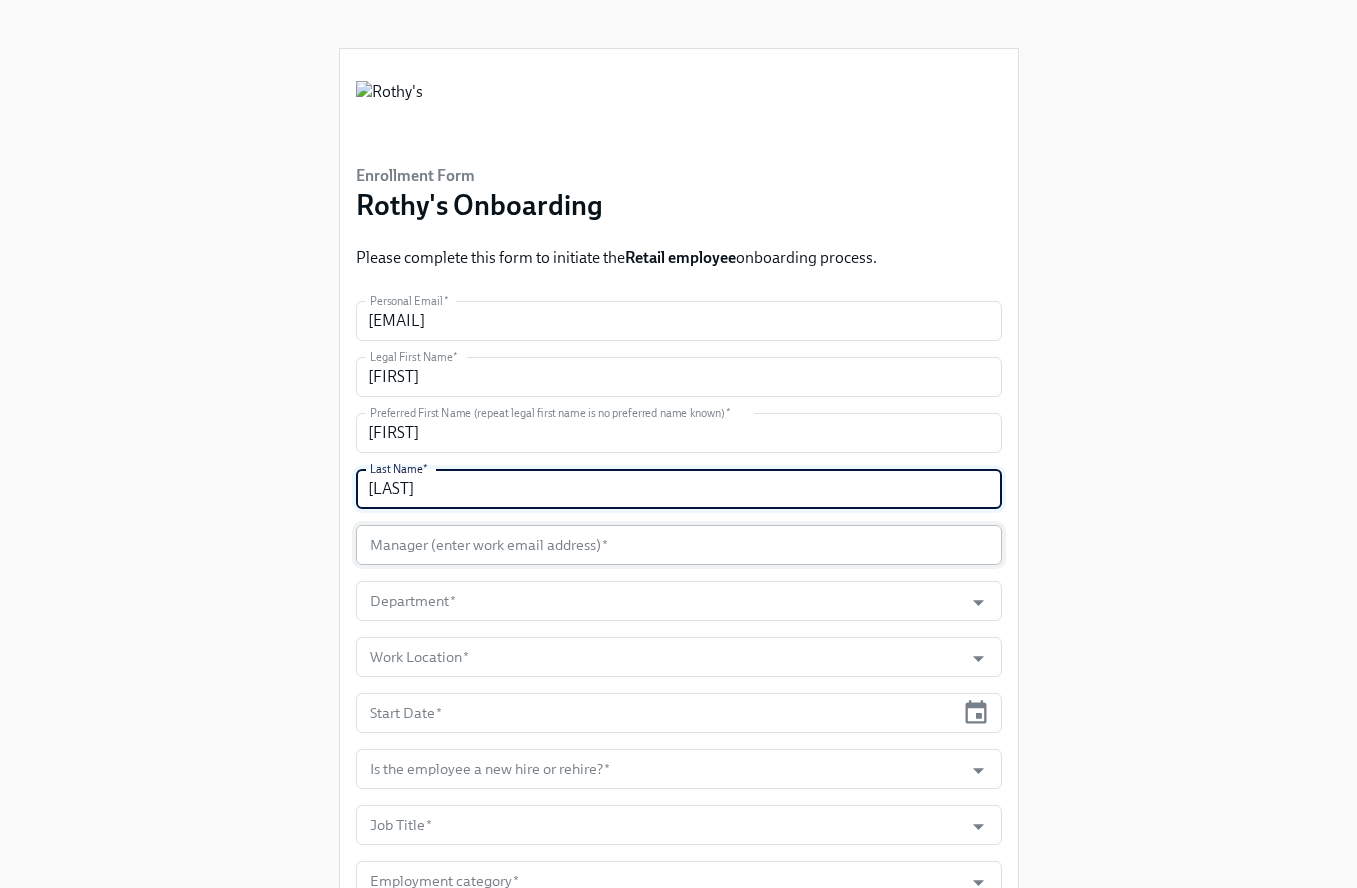click at bounding box center (679, 545) 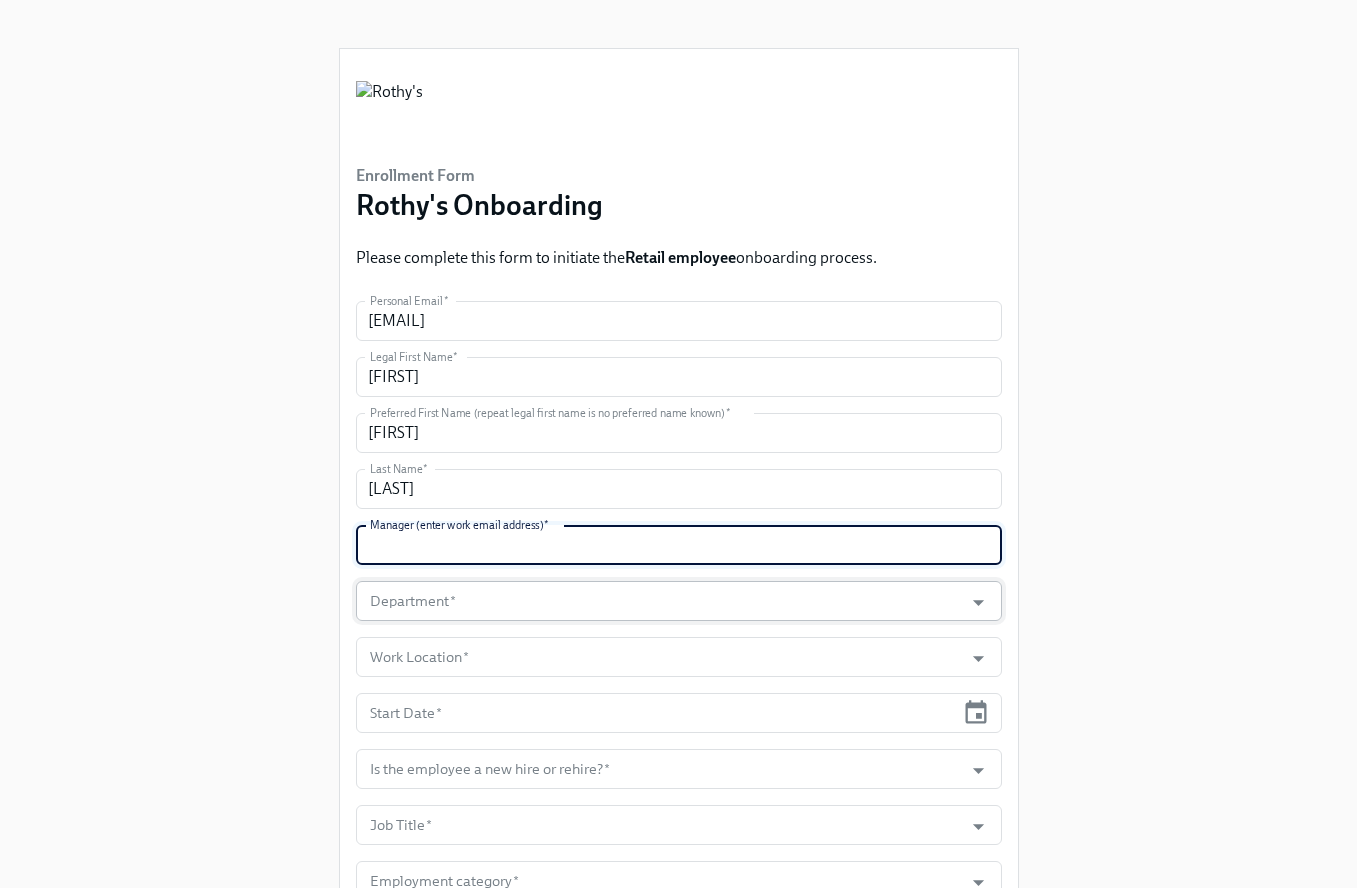 paste on "awong@rothys.com" 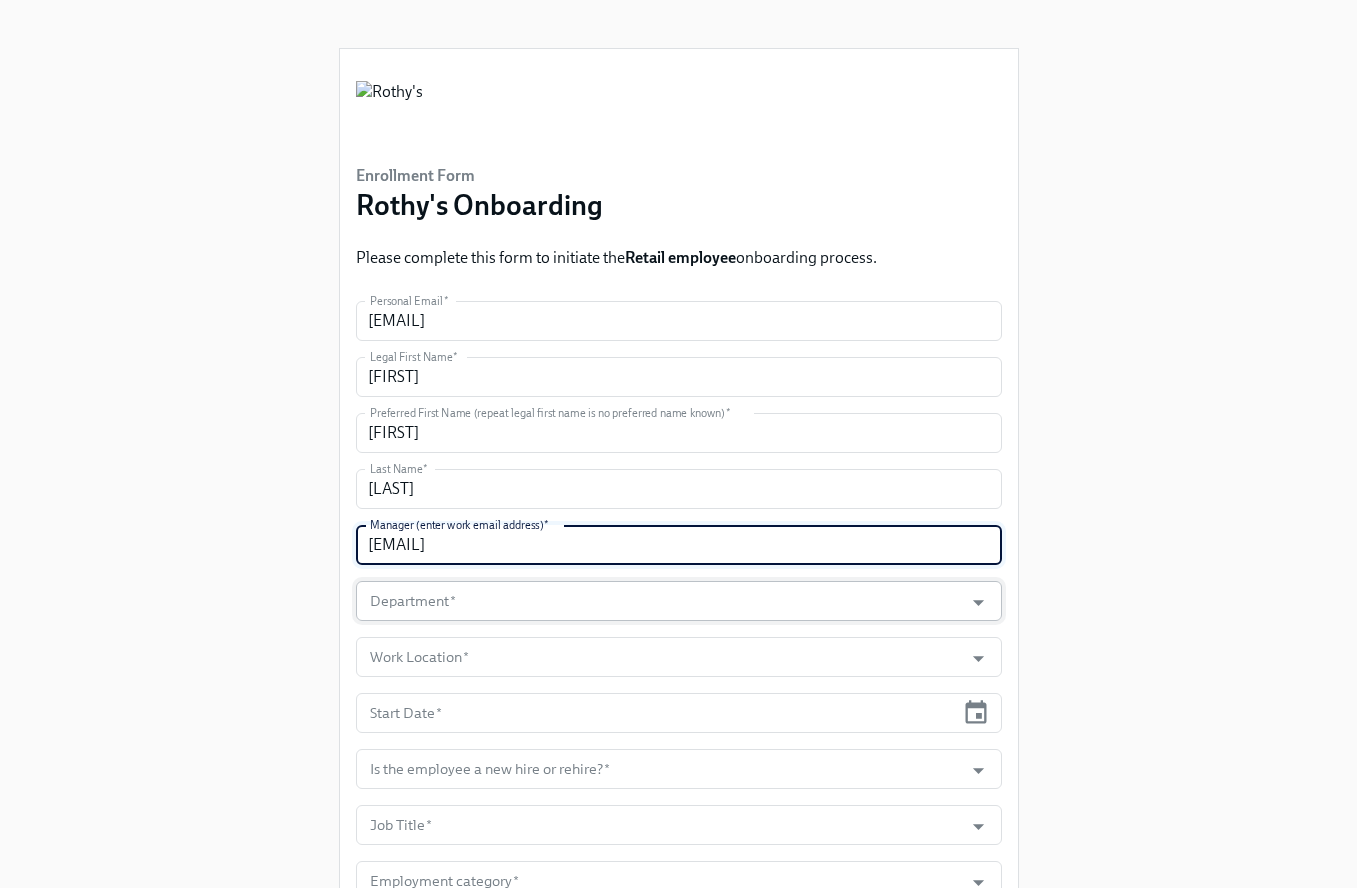 type on "awong@rothys.com" 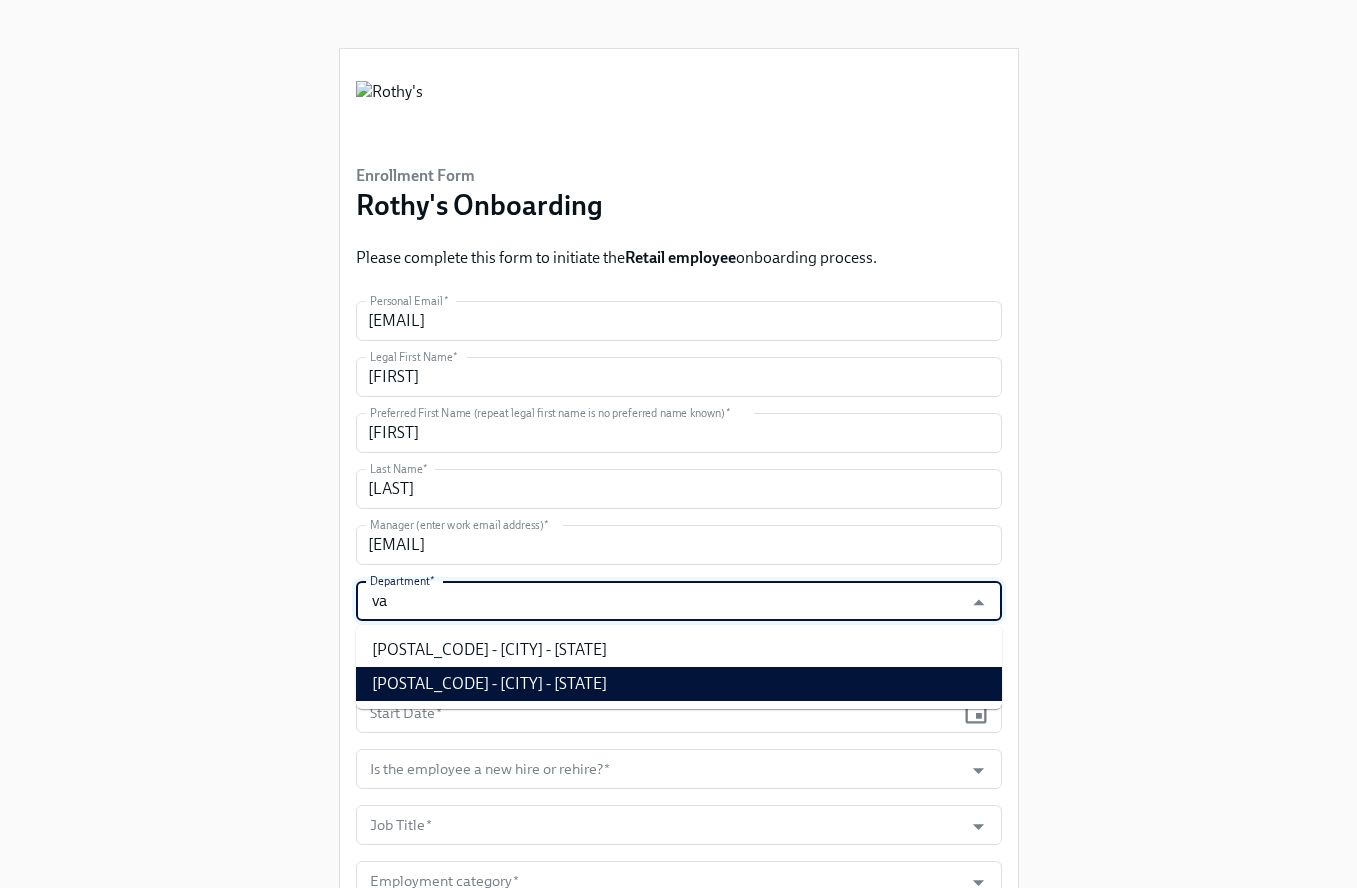 click on "101600 - Valley Fair - CA" at bounding box center [679, 684] 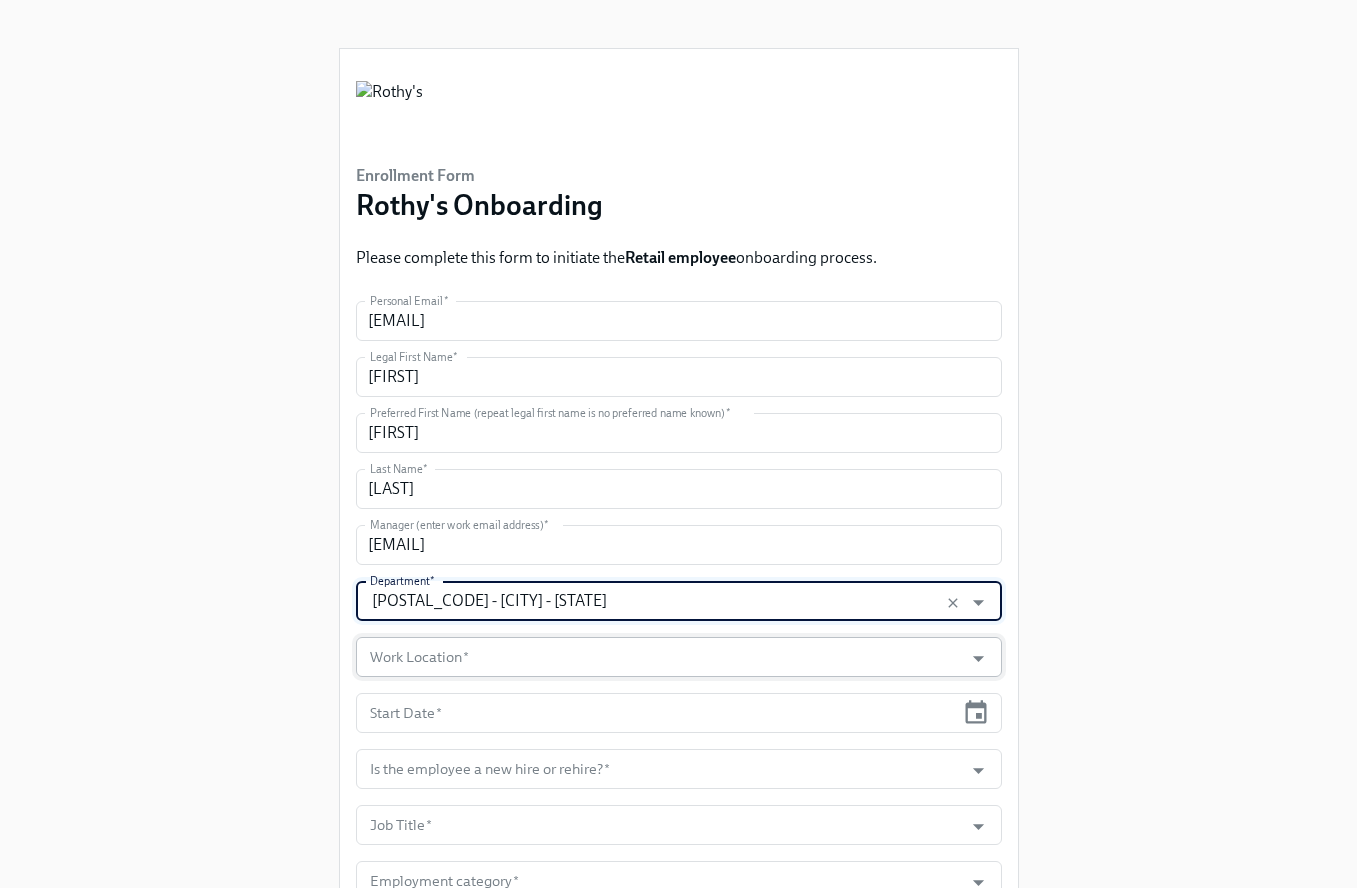type on "101600 - Valley Fair - CA" 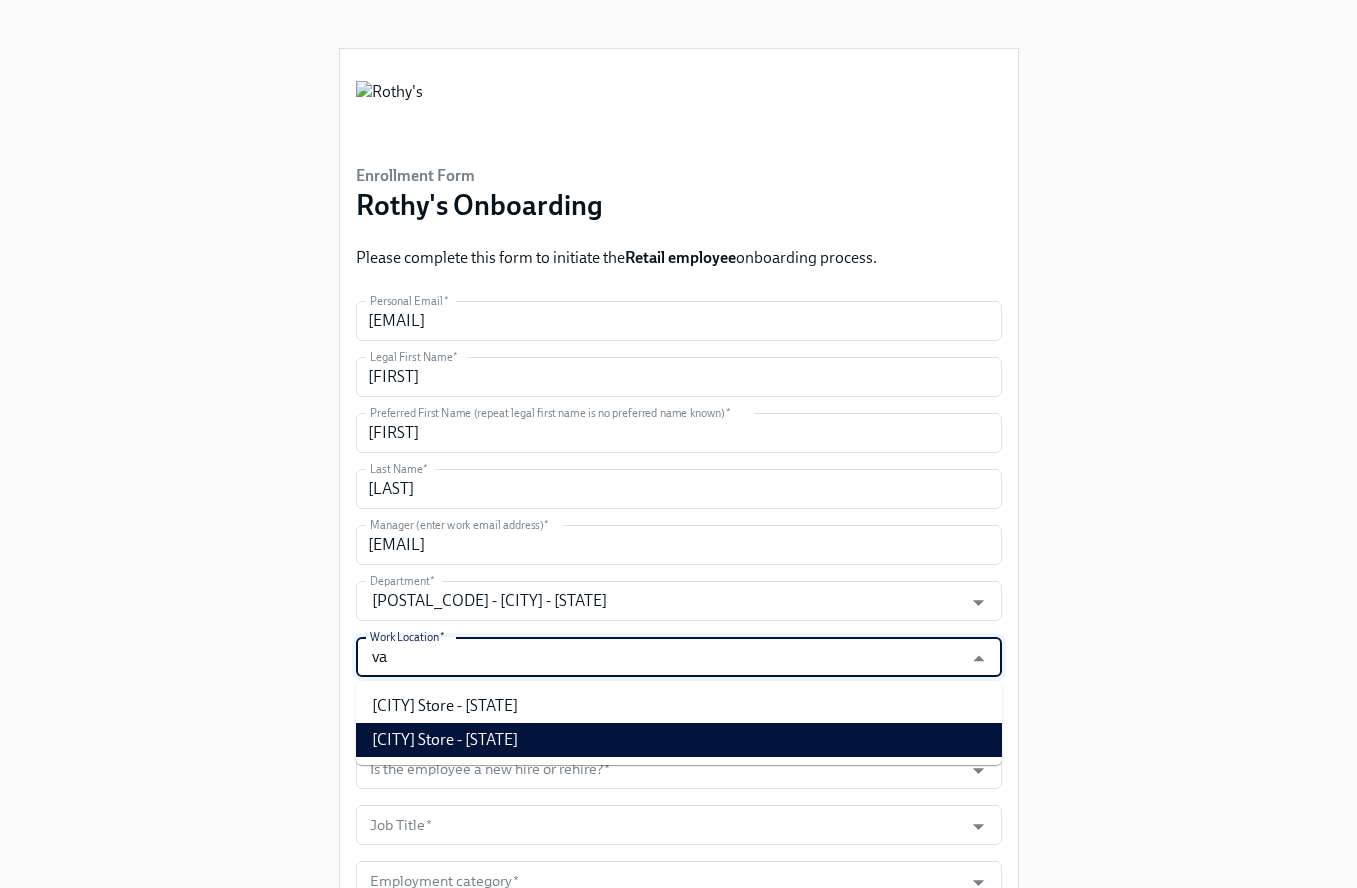 click on "Valley Fair Store - CA" at bounding box center (679, 740) 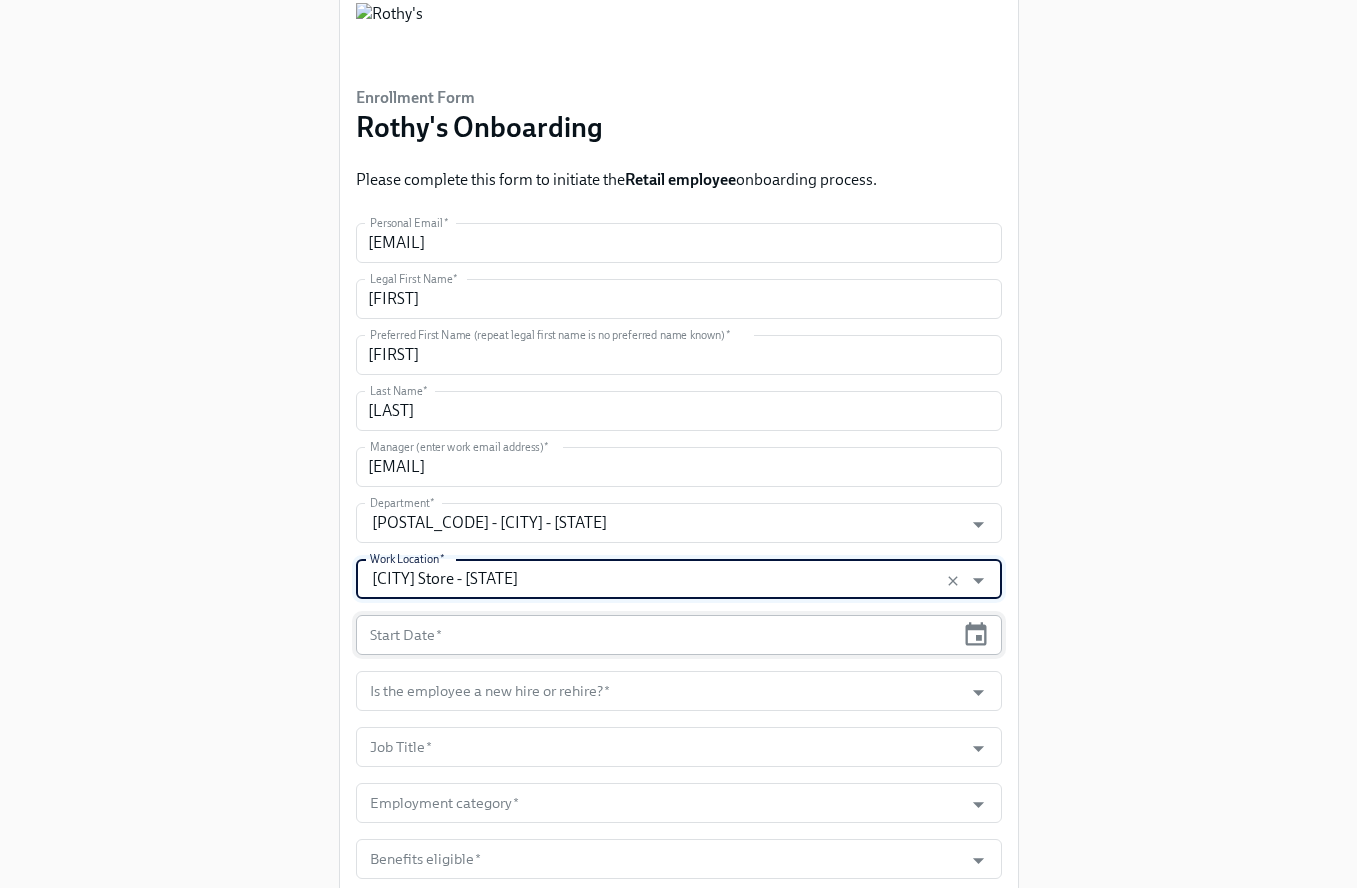 scroll, scrollTop: 95, scrollLeft: 0, axis: vertical 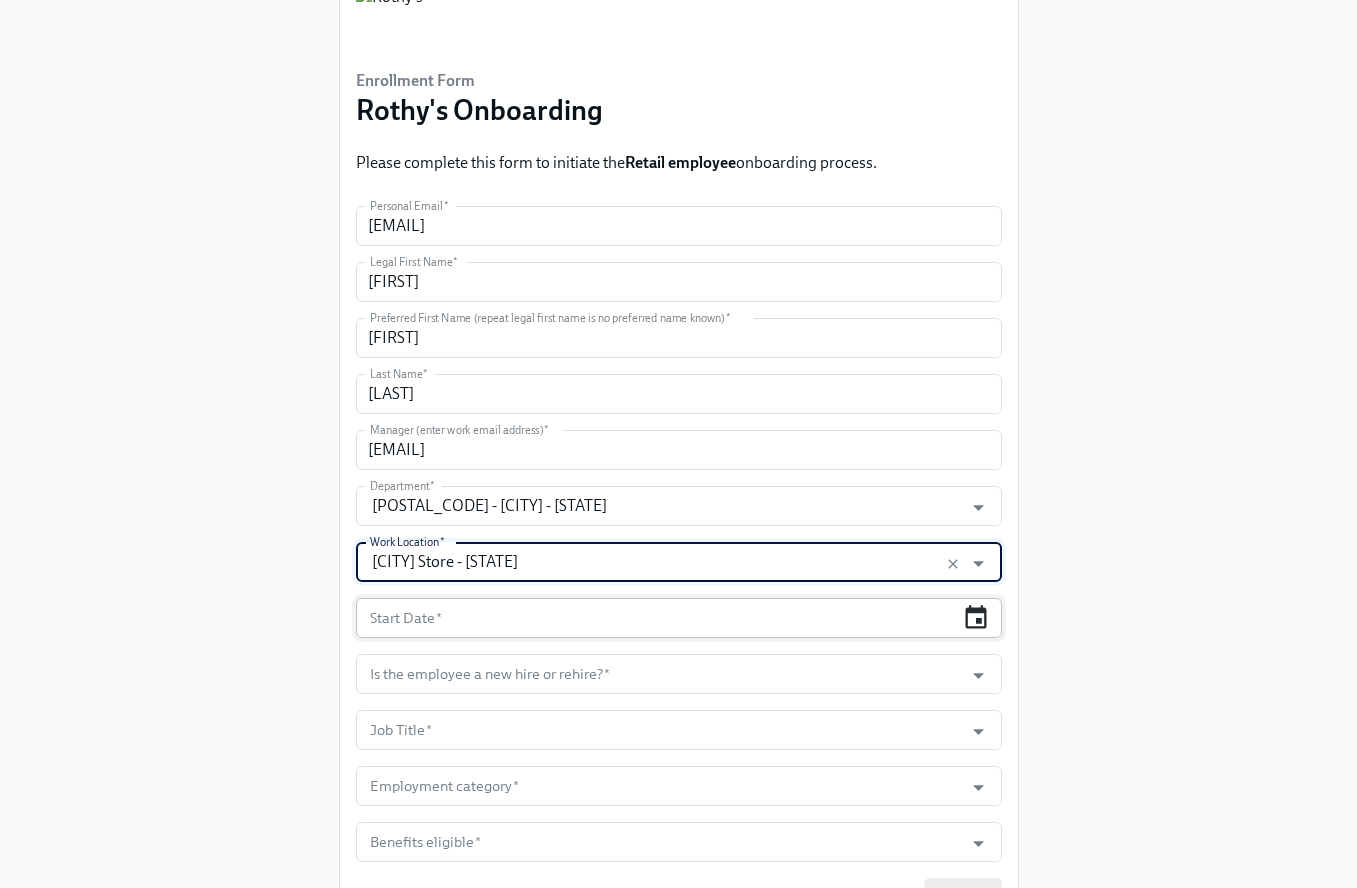 type on "Valley Fair Store - CA" 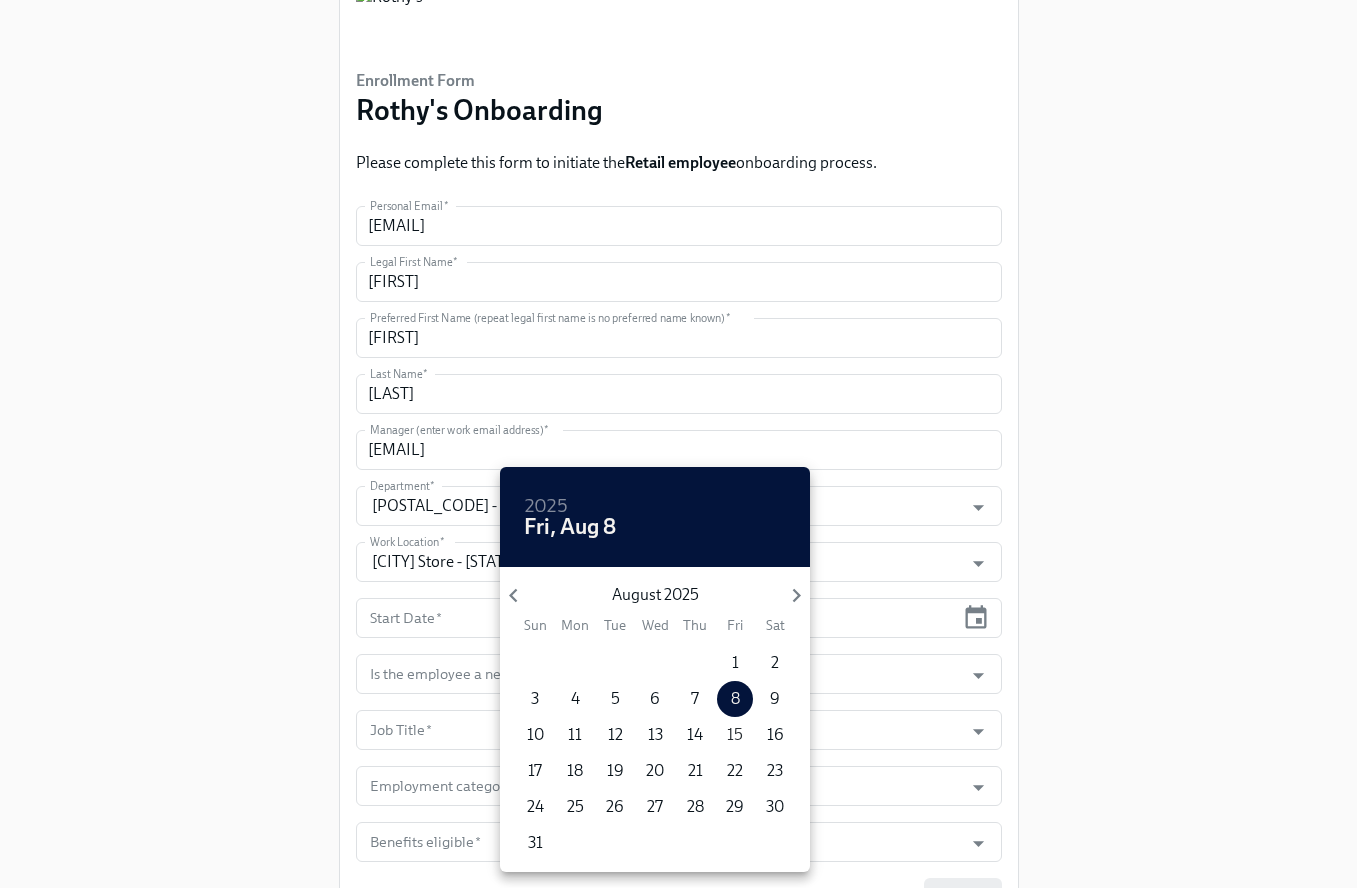 click on "15" at bounding box center [735, 735] 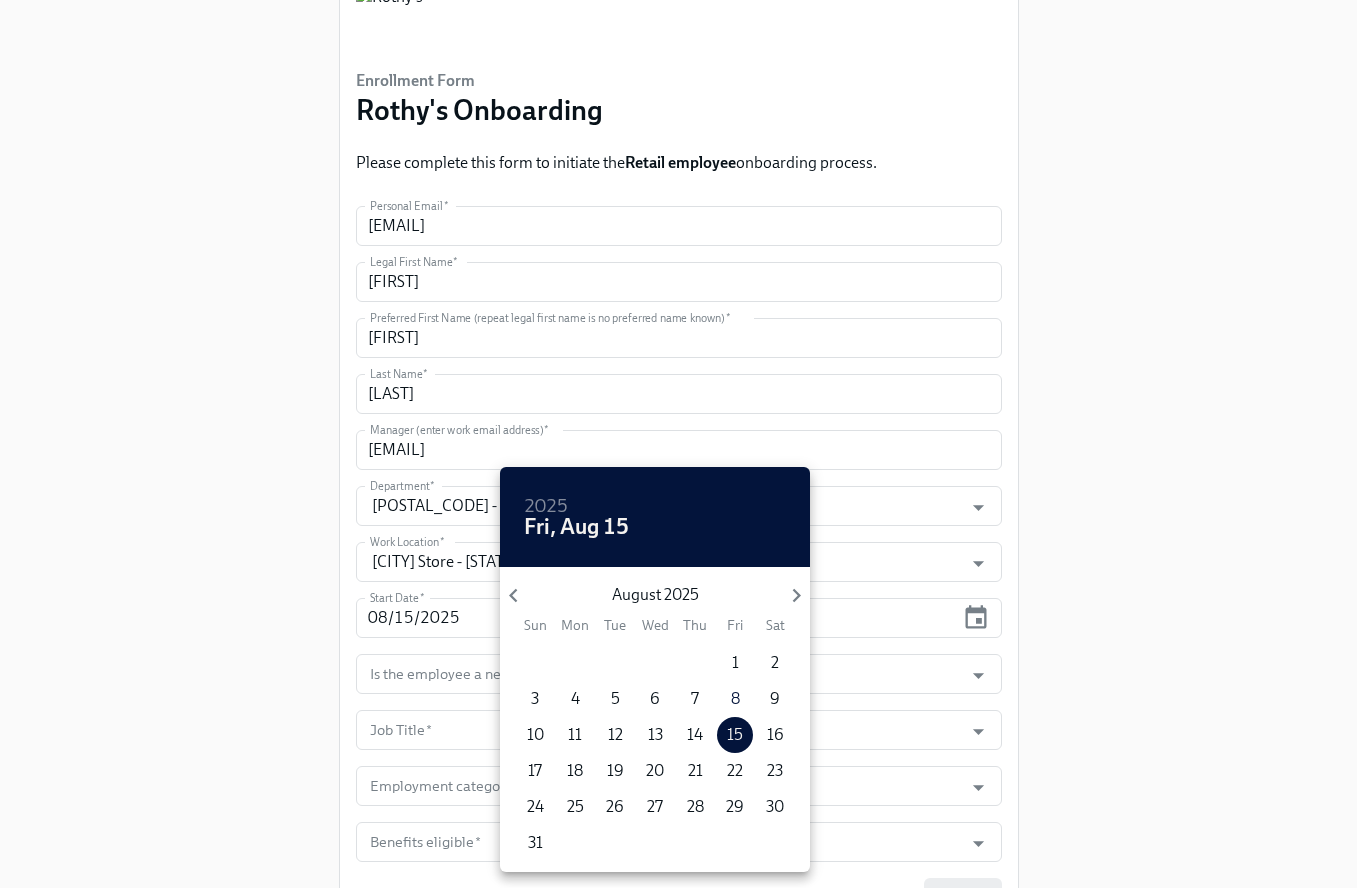 click at bounding box center (678, 444) 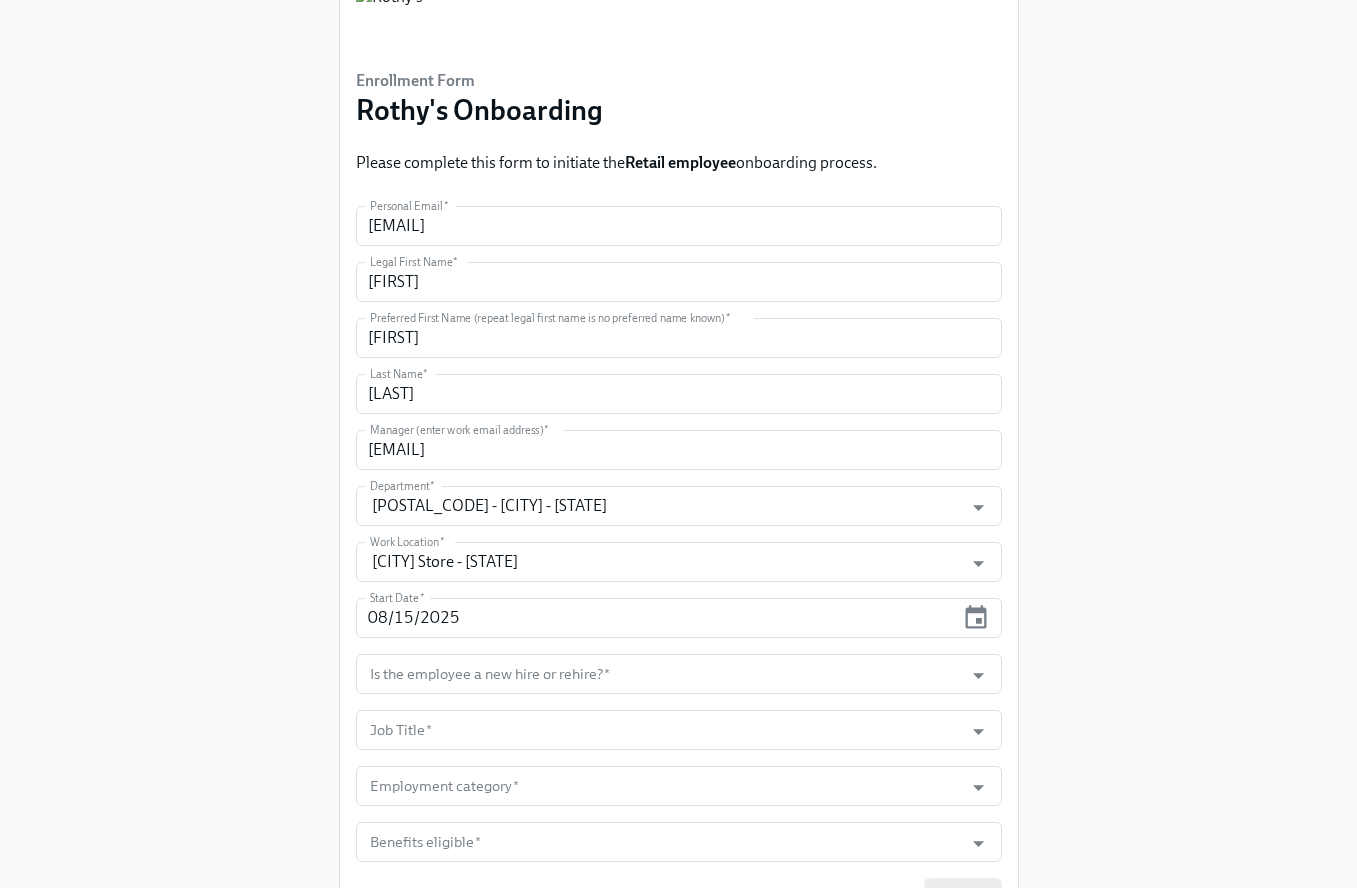 scroll, scrollTop: 167, scrollLeft: 0, axis: vertical 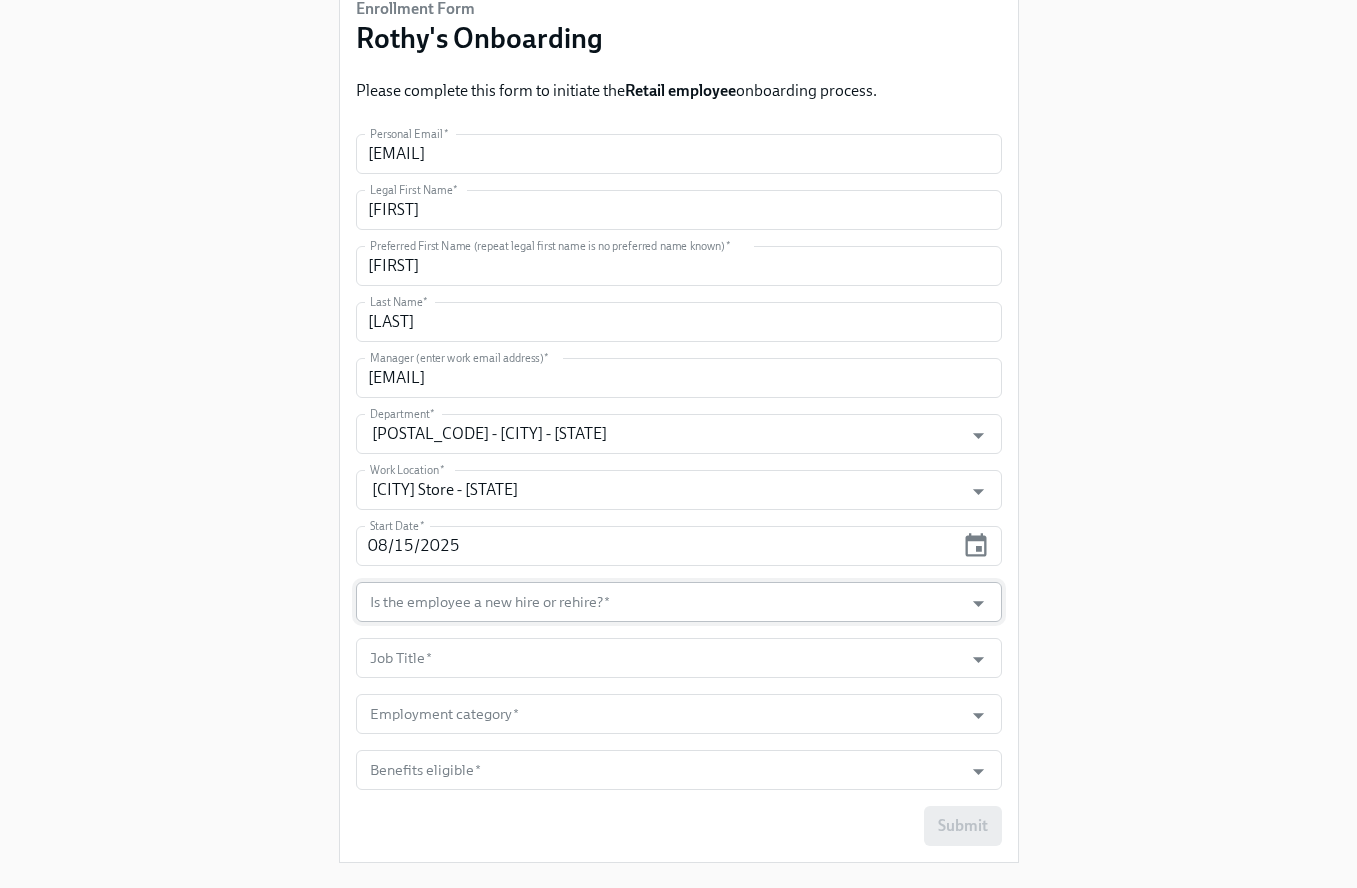 click at bounding box center [966, 603] 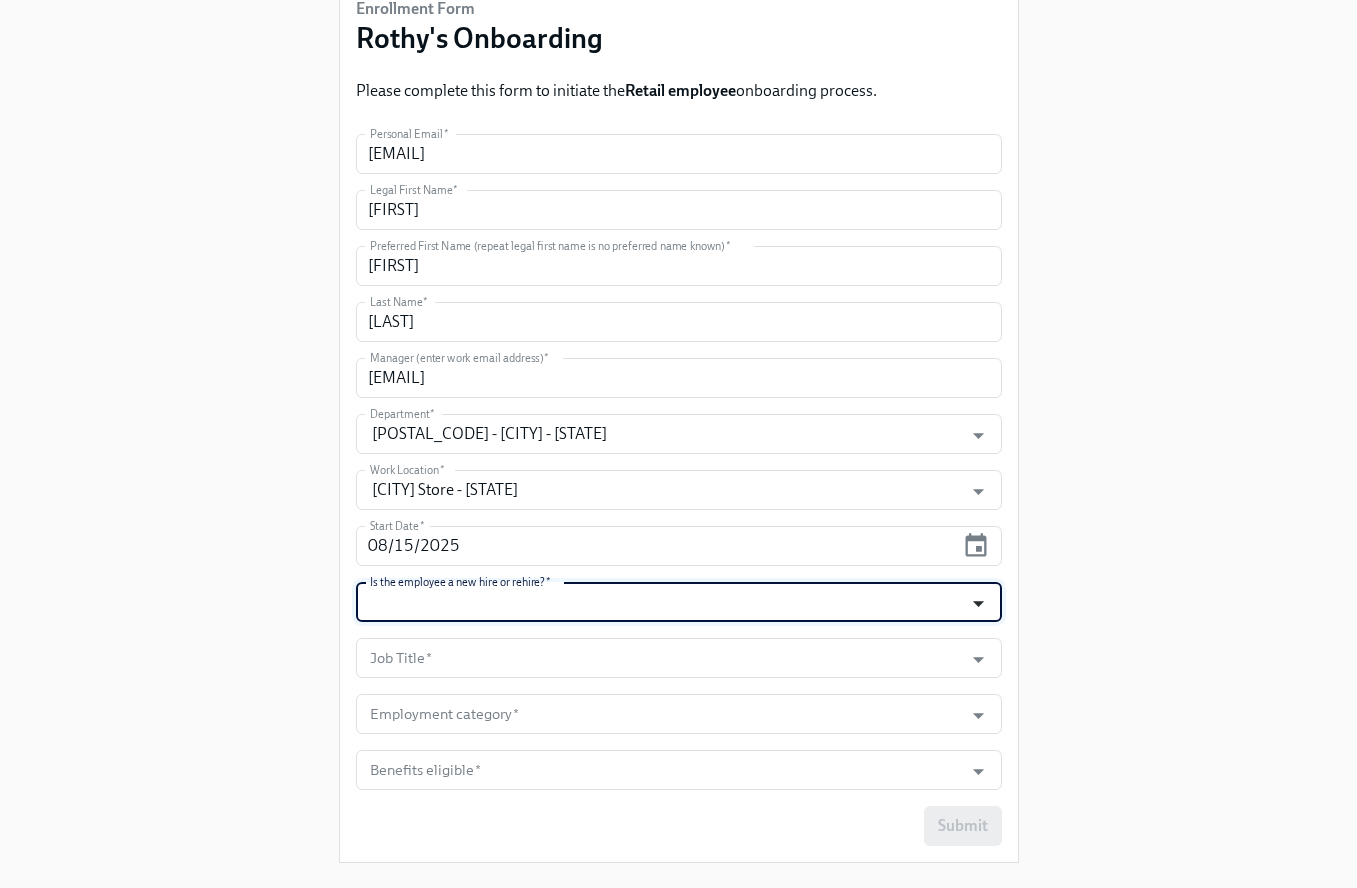 click at bounding box center (978, 603) 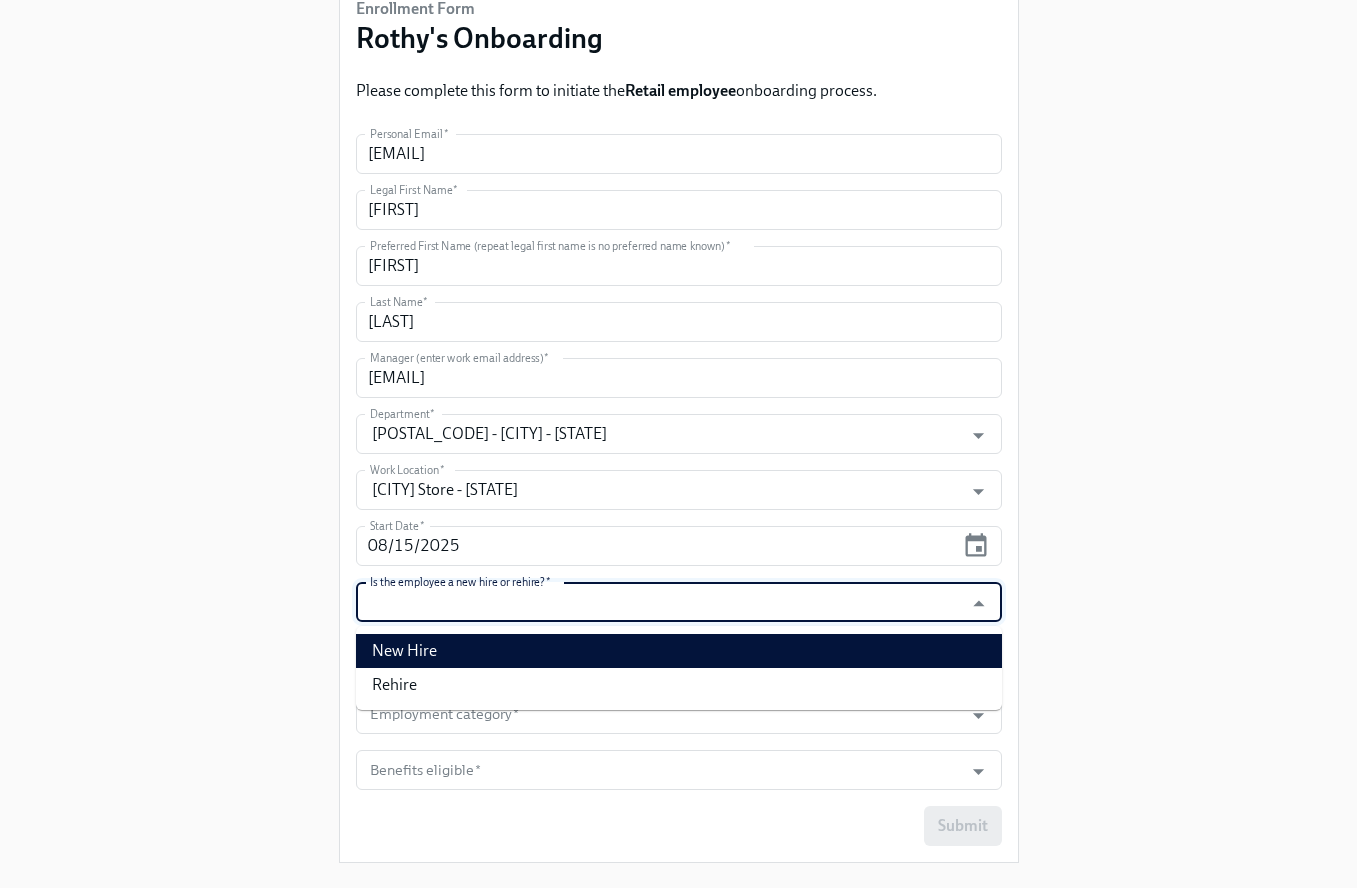 click on "New Hire" at bounding box center (679, 651) 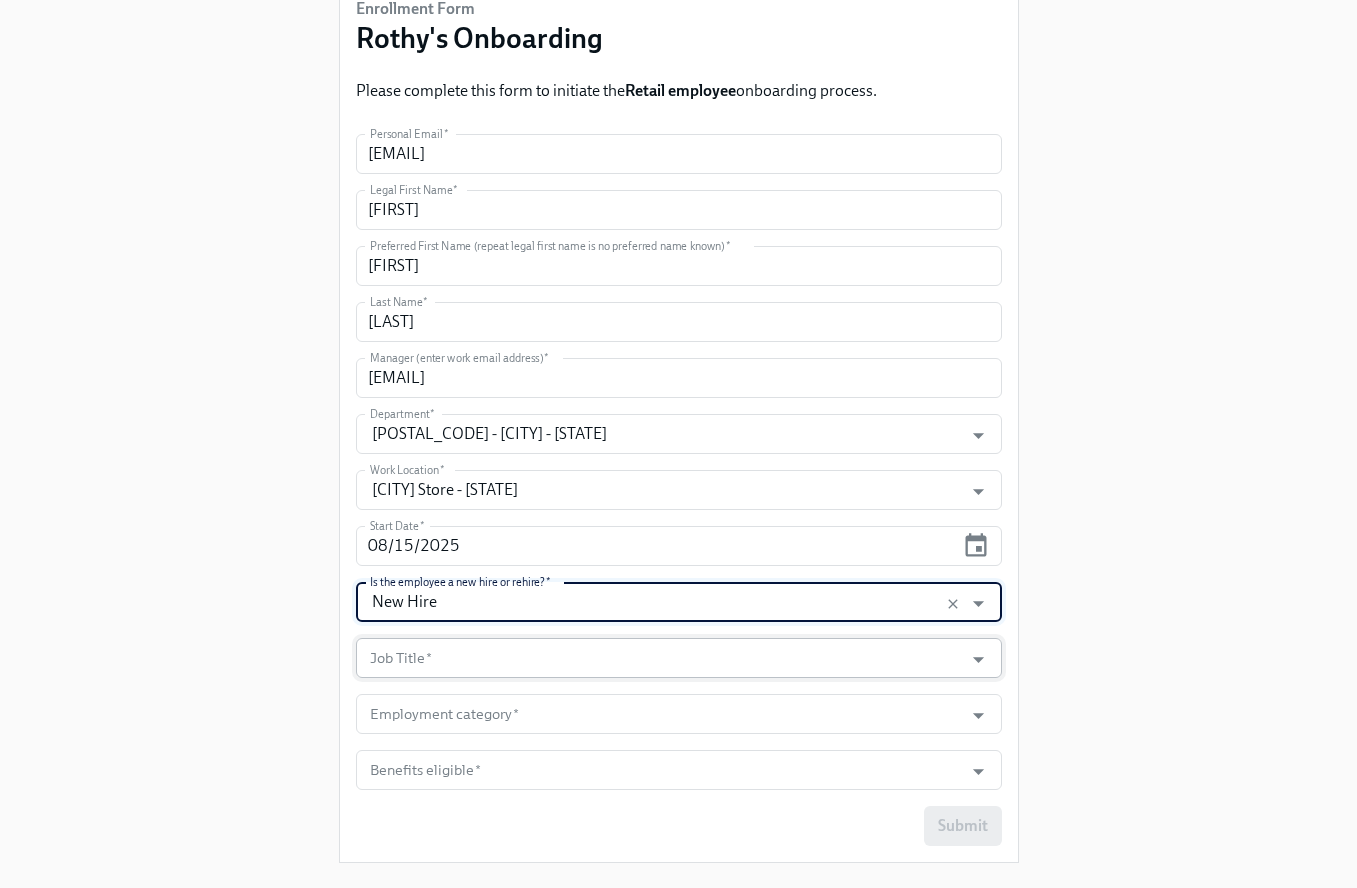 click on "Job Title   *" at bounding box center [660, 658] 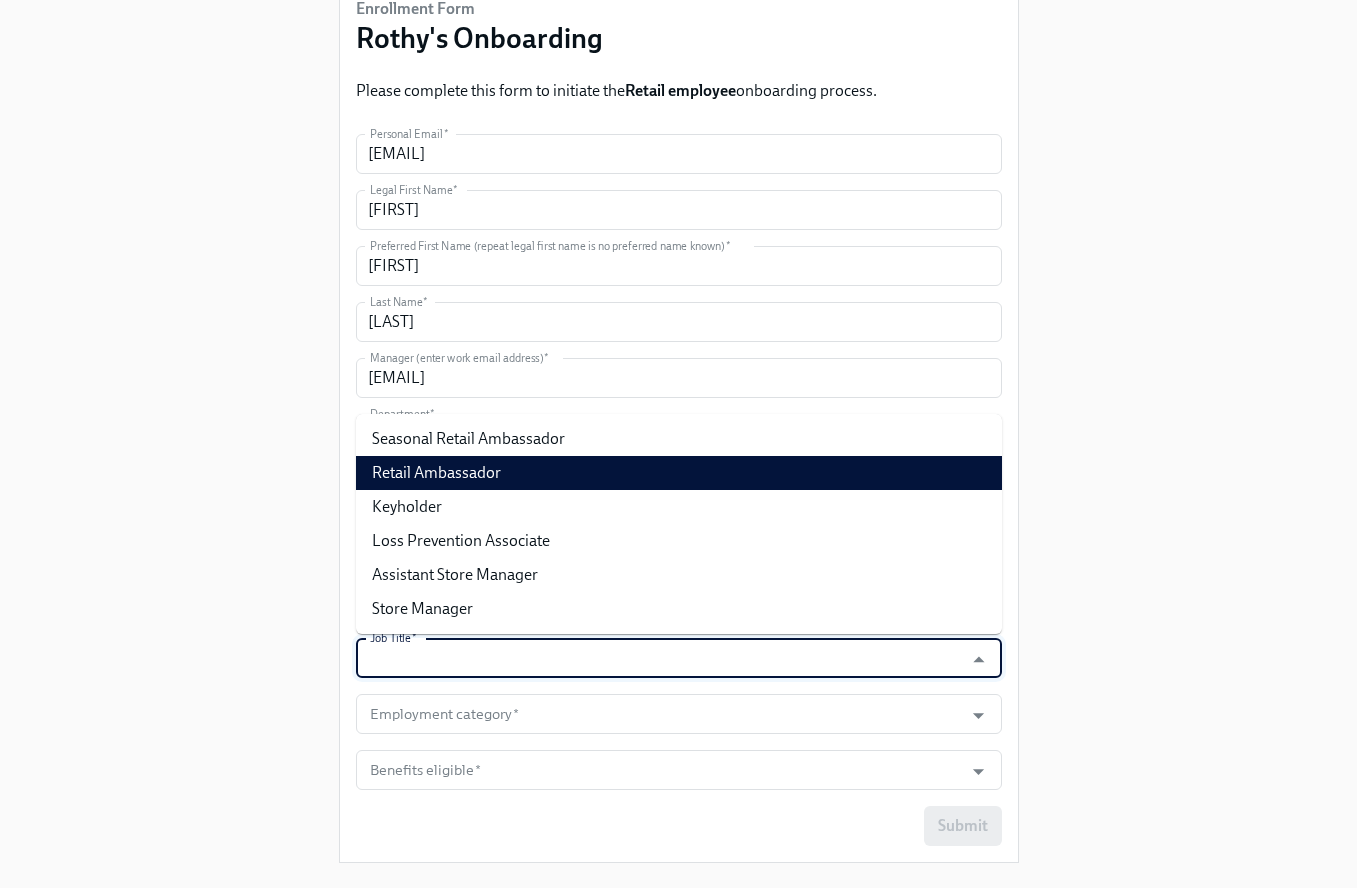 click on "Retail Ambassador" at bounding box center [679, 473] 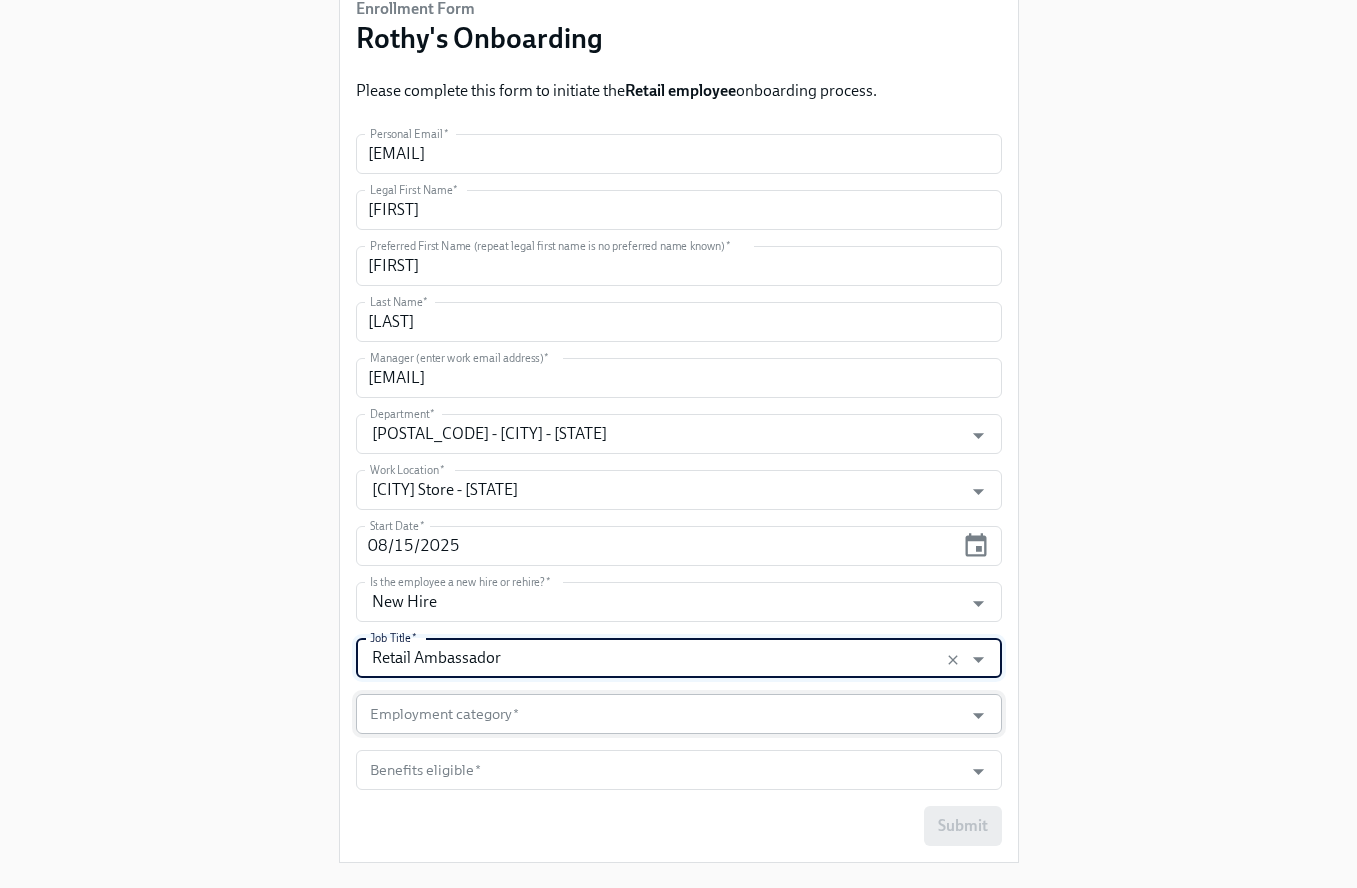 click at bounding box center (966, 715) 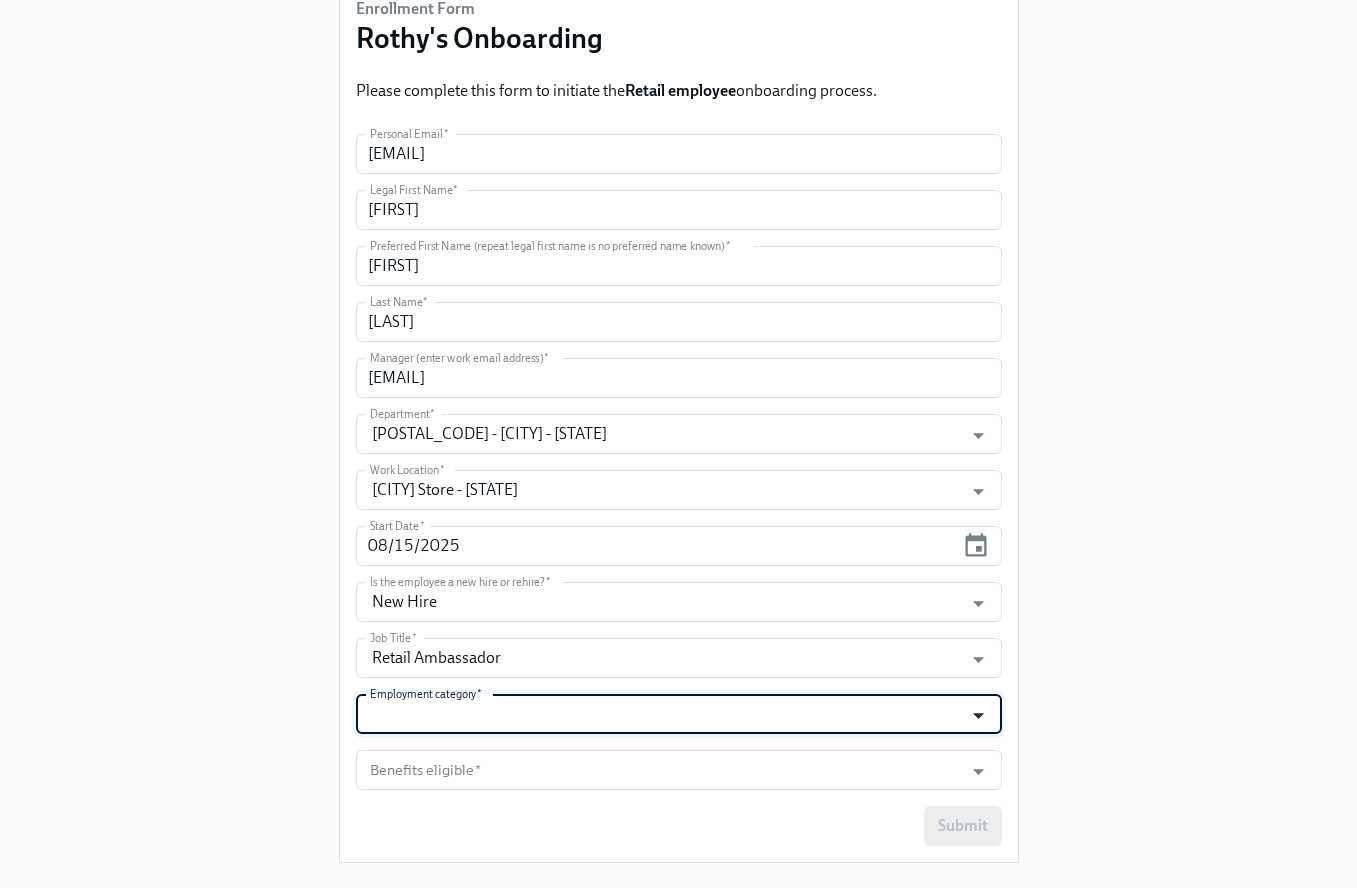 click at bounding box center [978, 715] 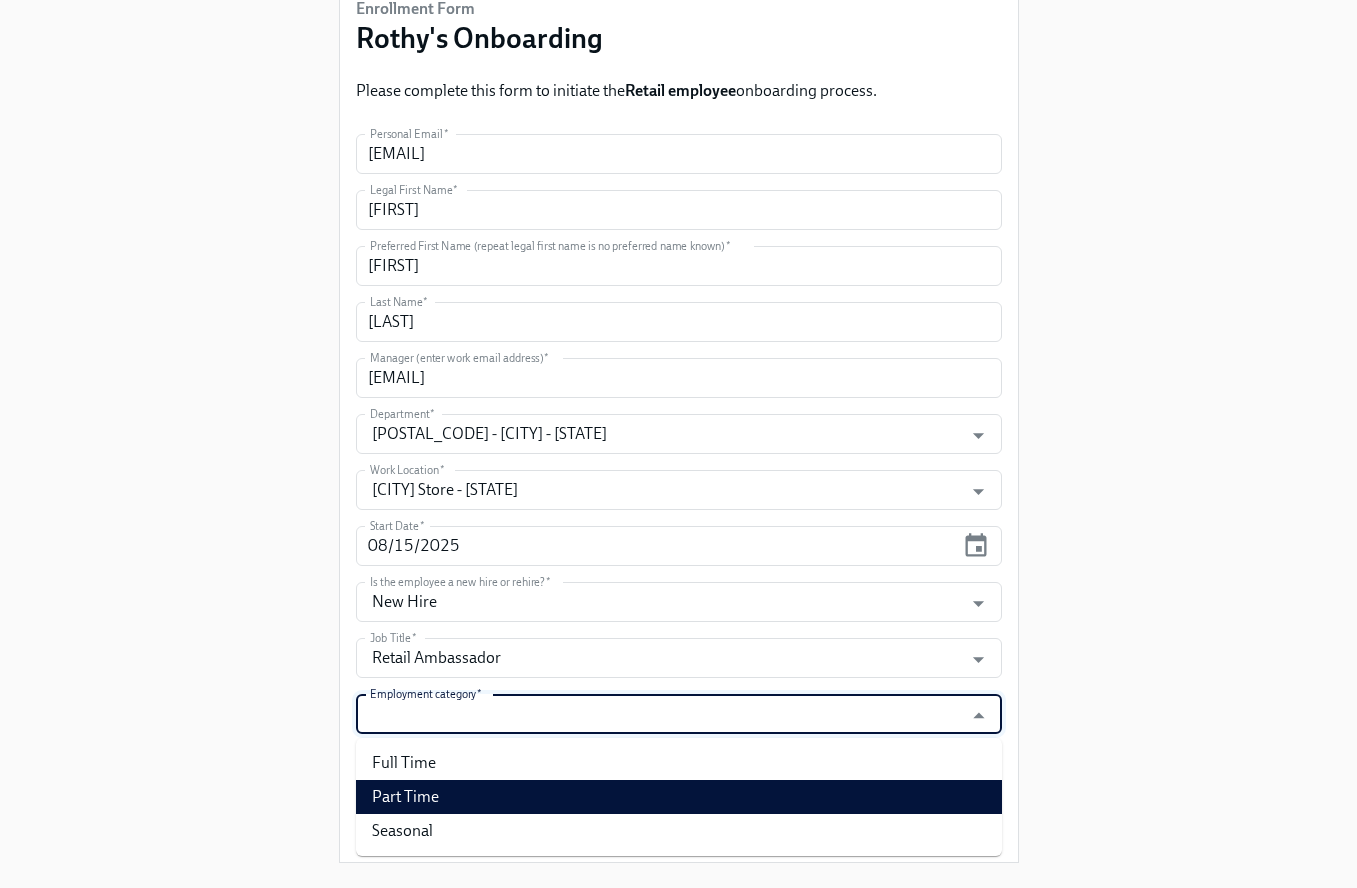 click on "Part Time" at bounding box center (679, 797) 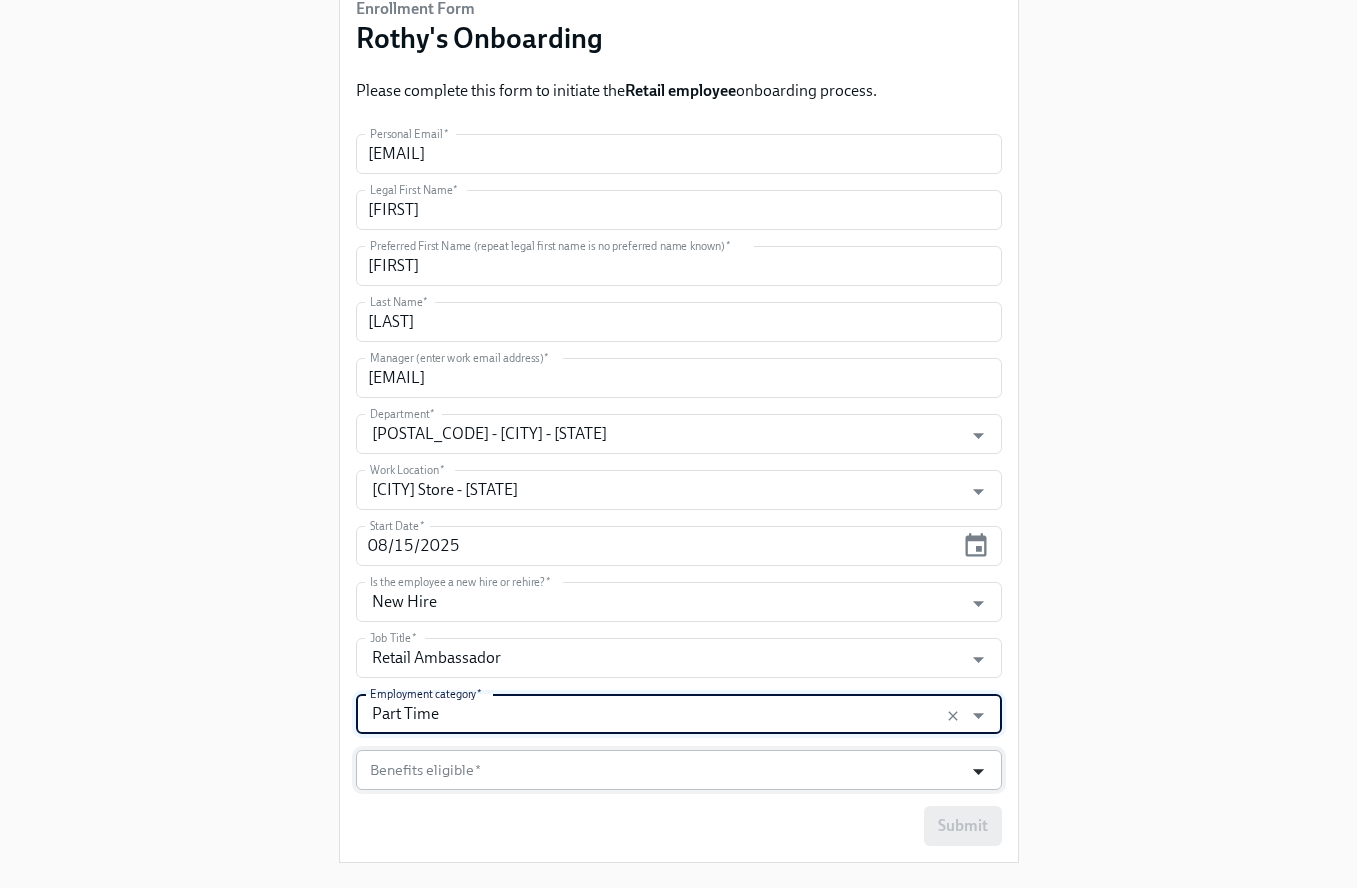 click 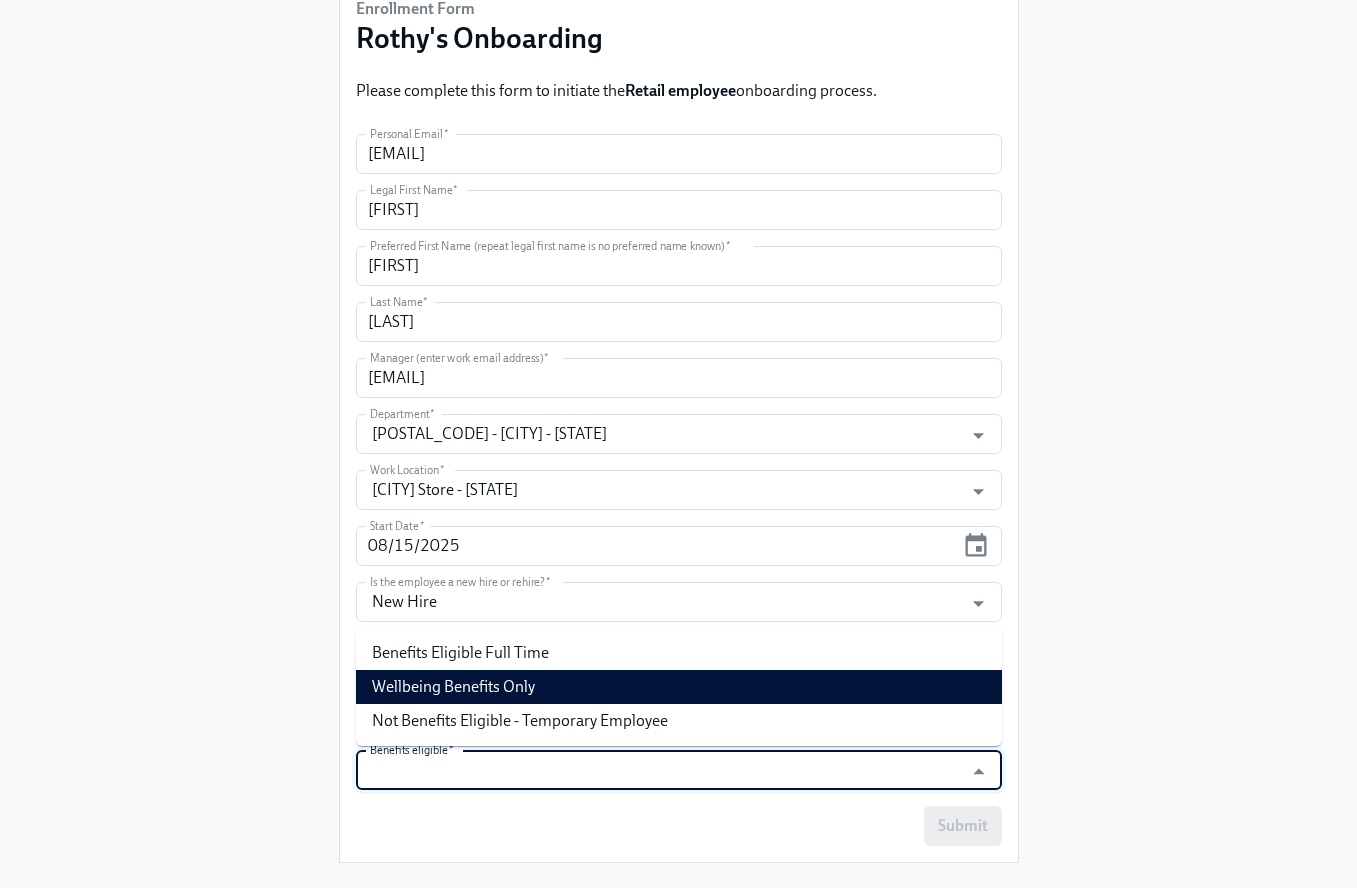 click on "Wellbeing Benefits Only" at bounding box center (679, 687) 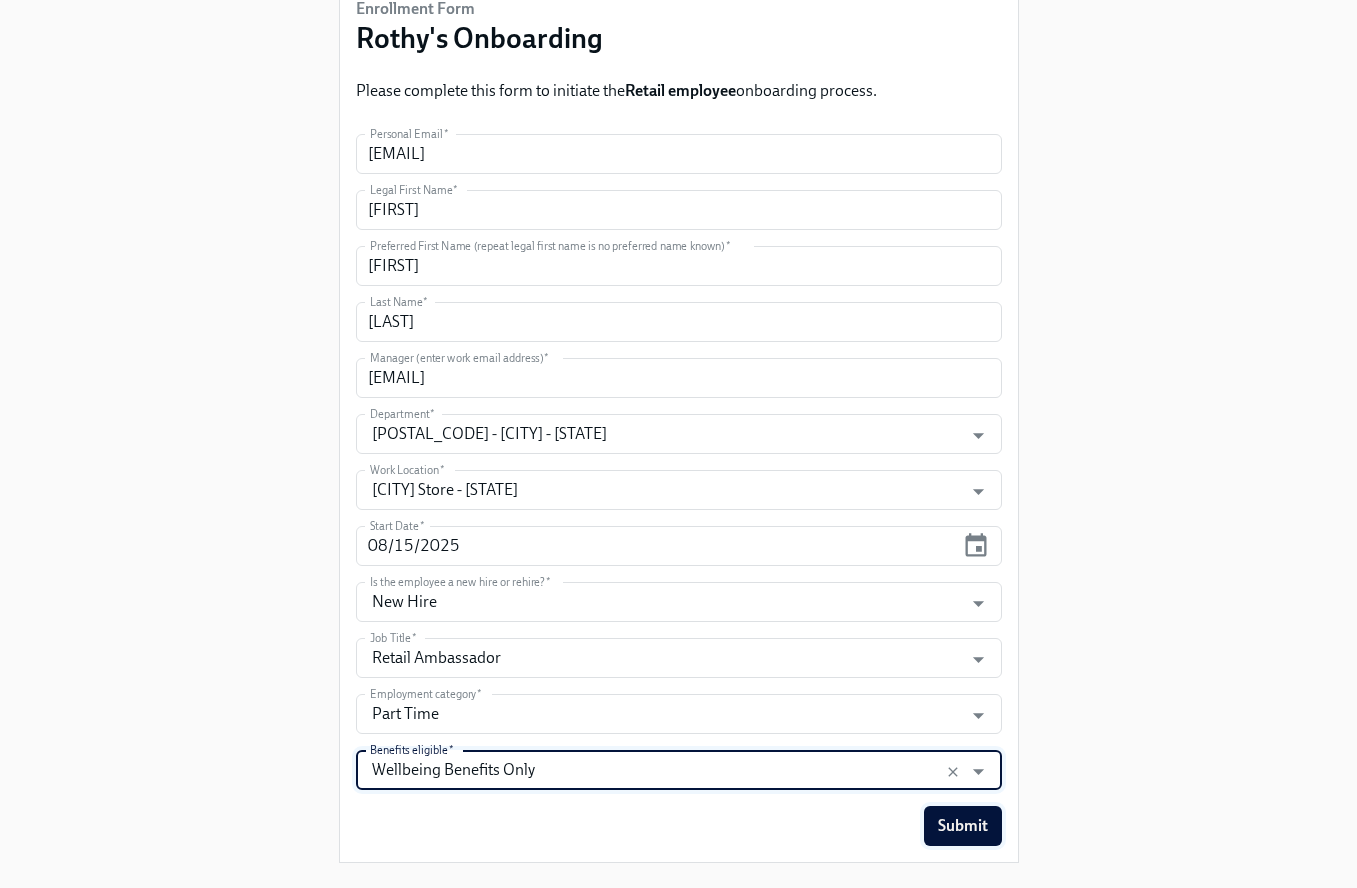 click on "Submit" at bounding box center (963, 826) 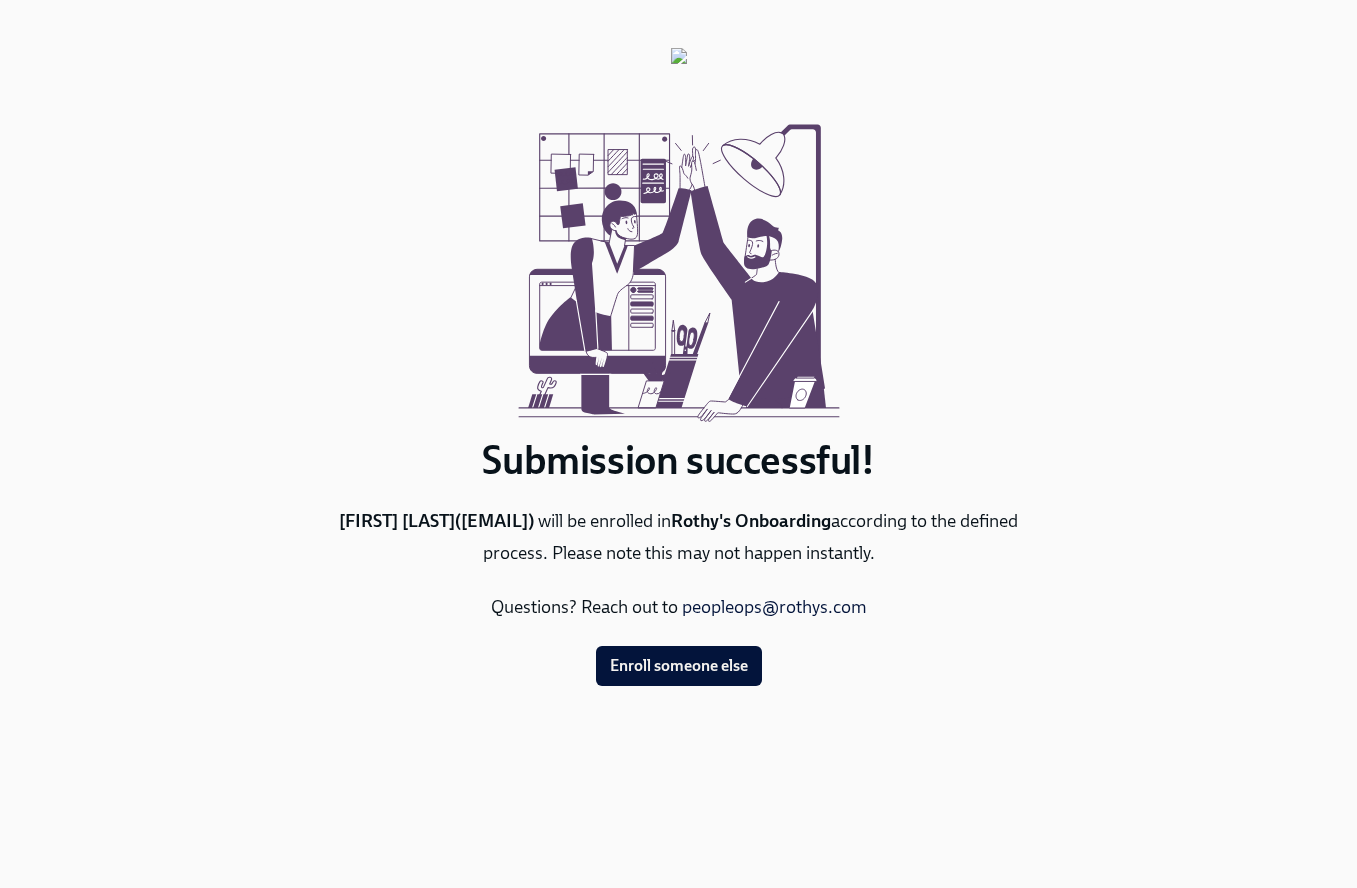 scroll, scrollTop: 0, scrollLeft: 0, axis: both 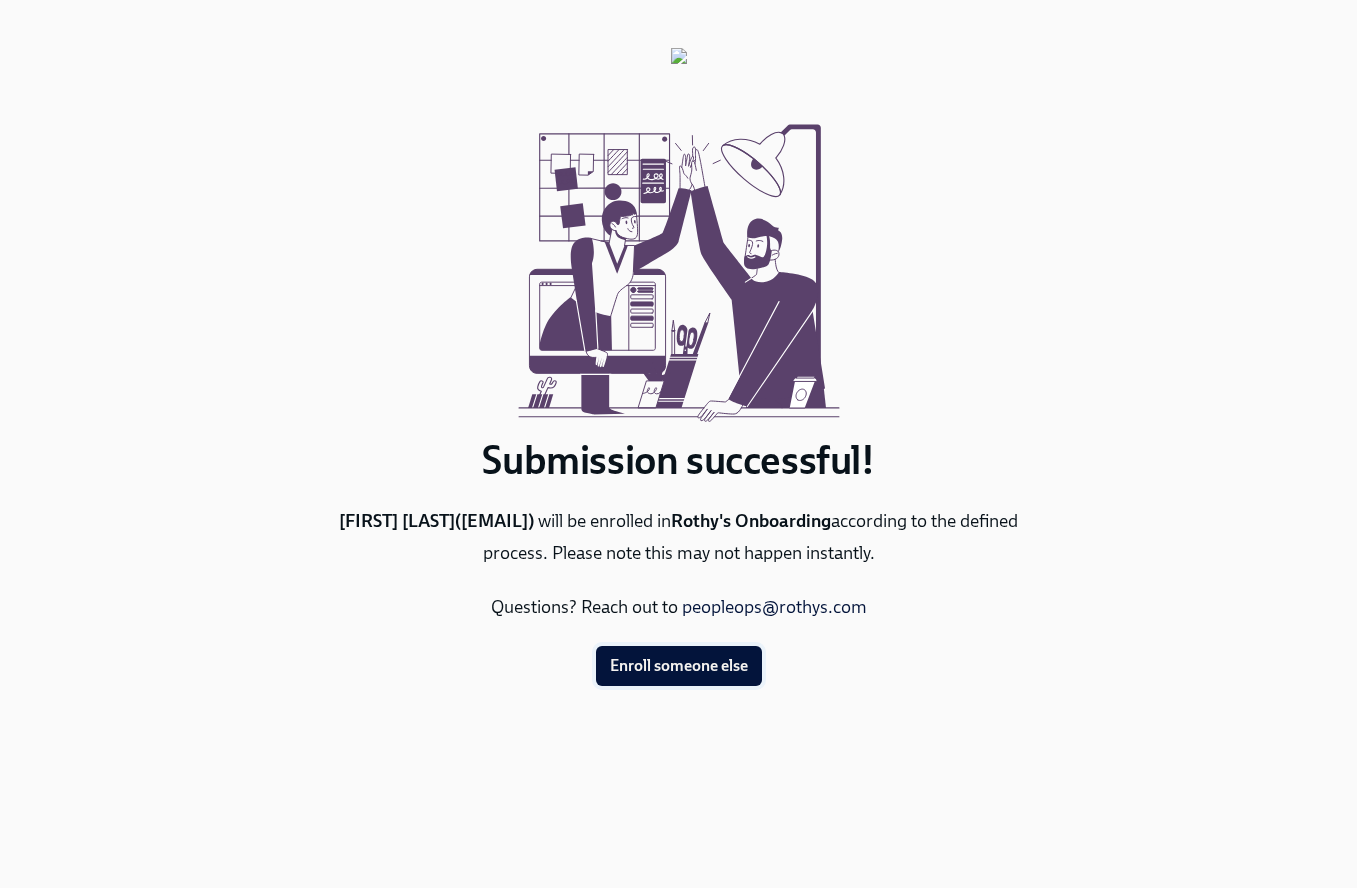 click on "Enroll someone else" at bounding box center (679, 666) 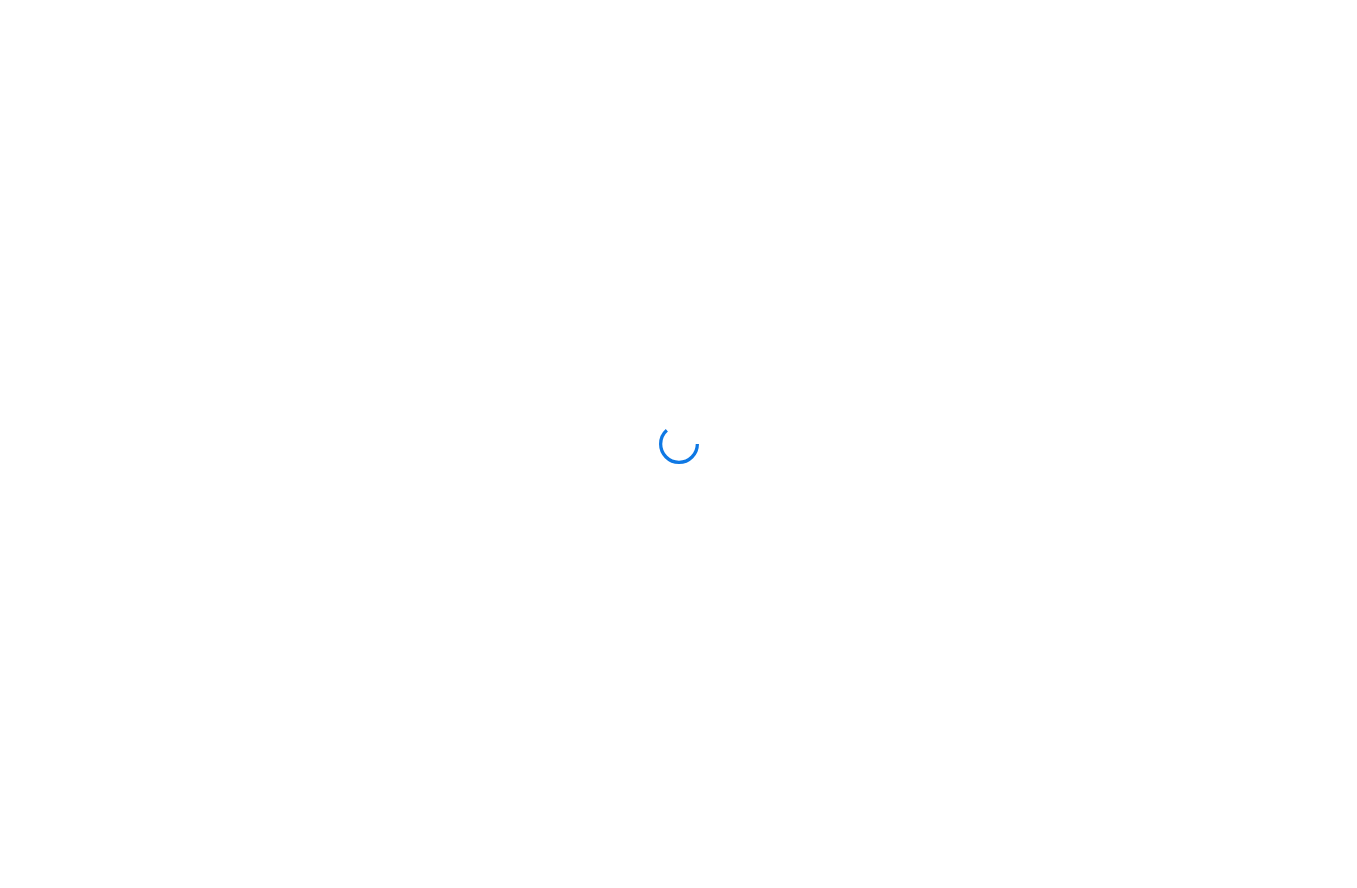 scroll, scrollTop: 0, scrollLeft: 0, axis: both 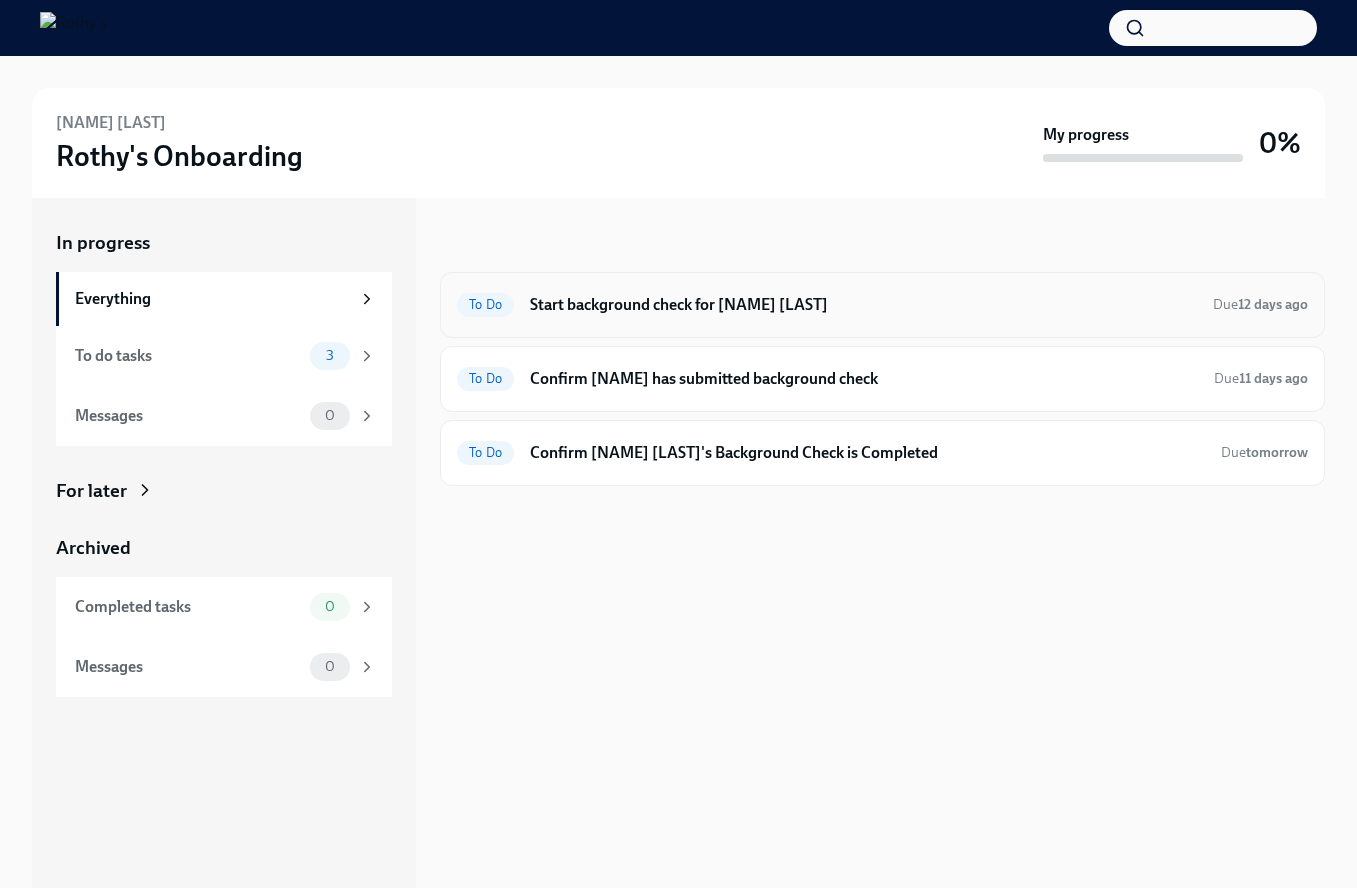click on "To Do Start background check for [NAME] [LAST] Due  12 days ago" at bounding box center [882, 305] 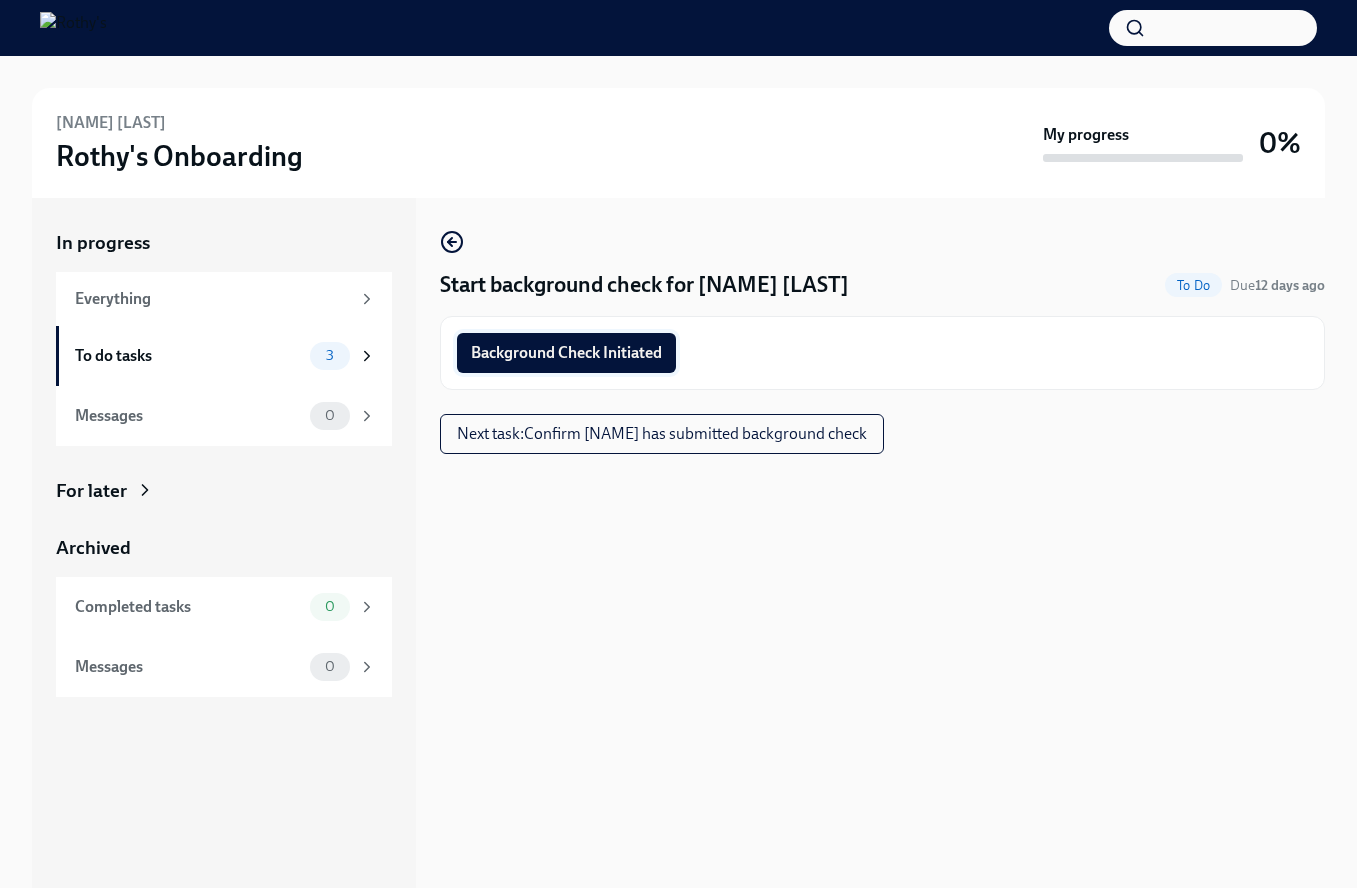 click on "Background Check Initiated" at bounding box center [566, 353] 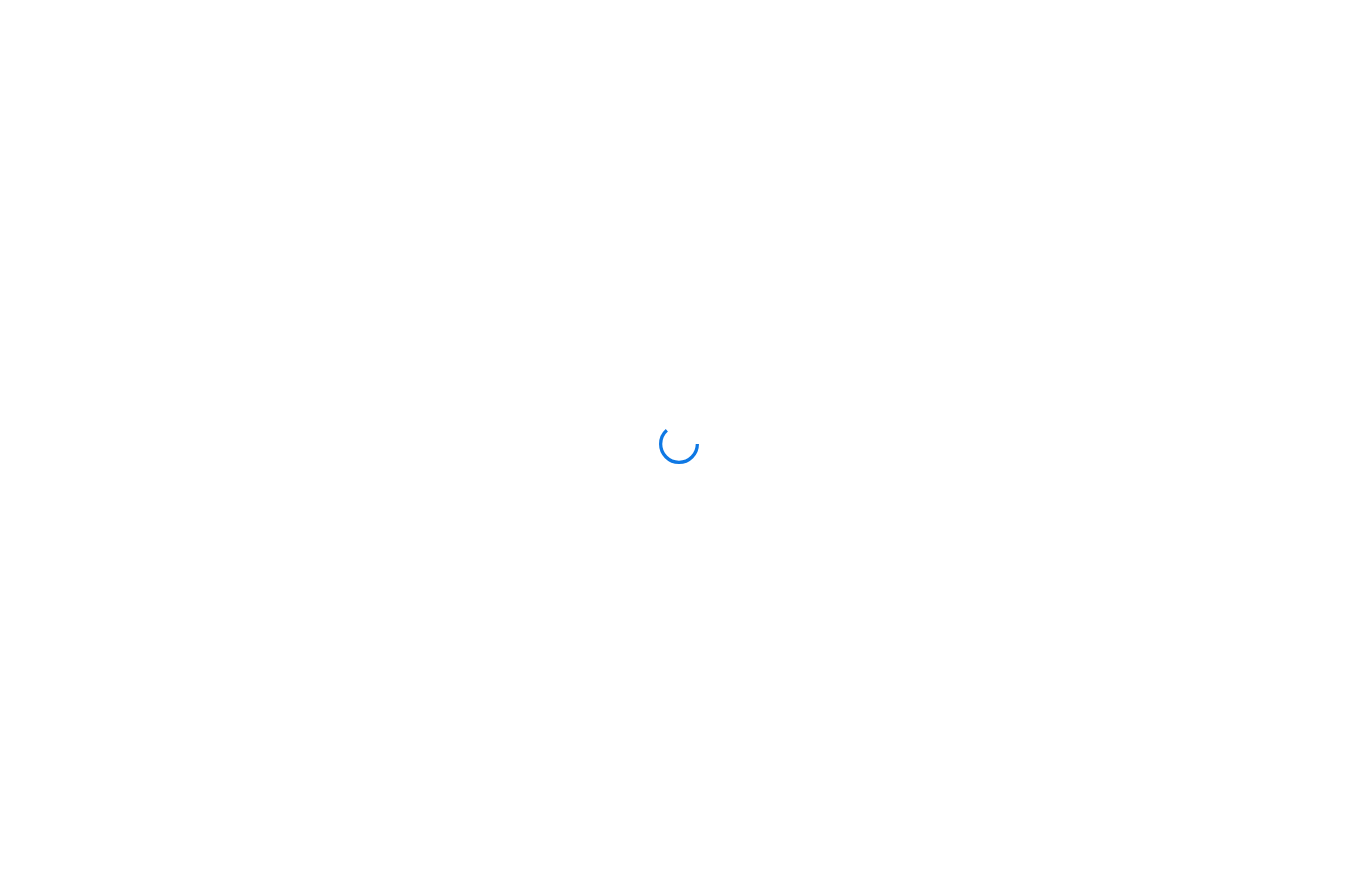 scroll, scrollTop: 0, scrollLeft: 0, axis: both 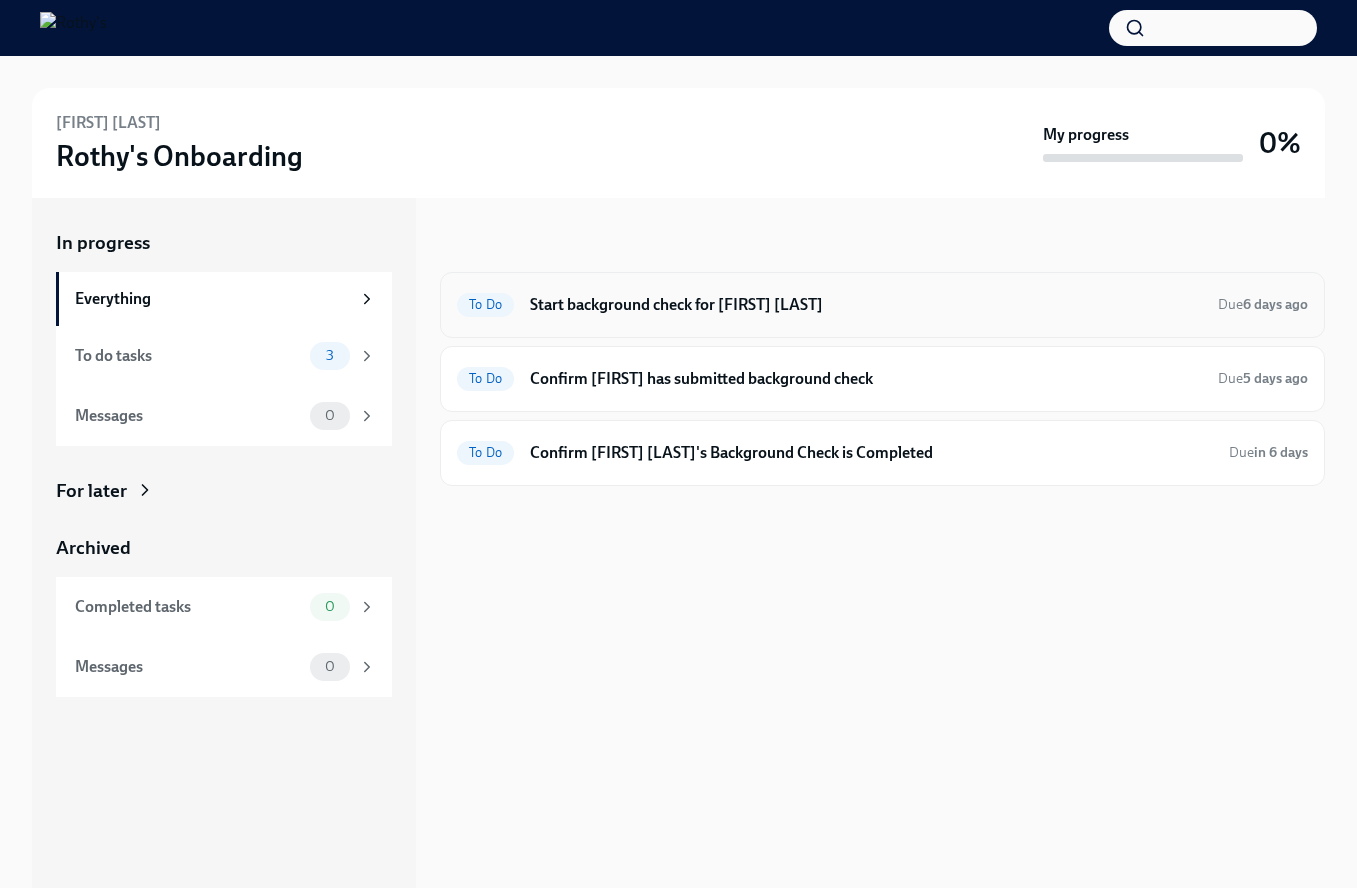 click on "Start background check for [FIRST] [LAST]" at bounding box center [866, 305] 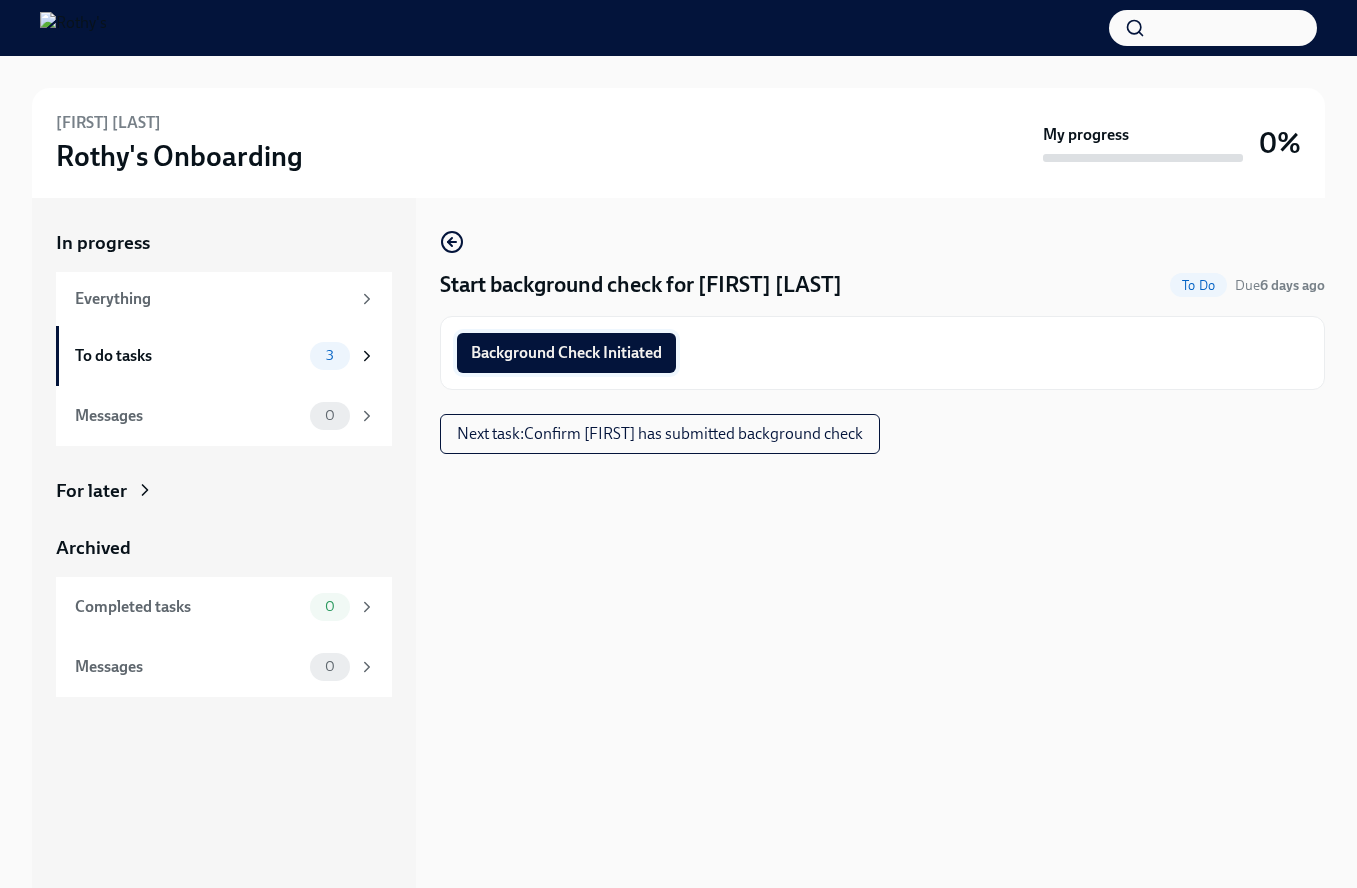 click on "Background Check Initiated" at bounding box center [566, 353] 